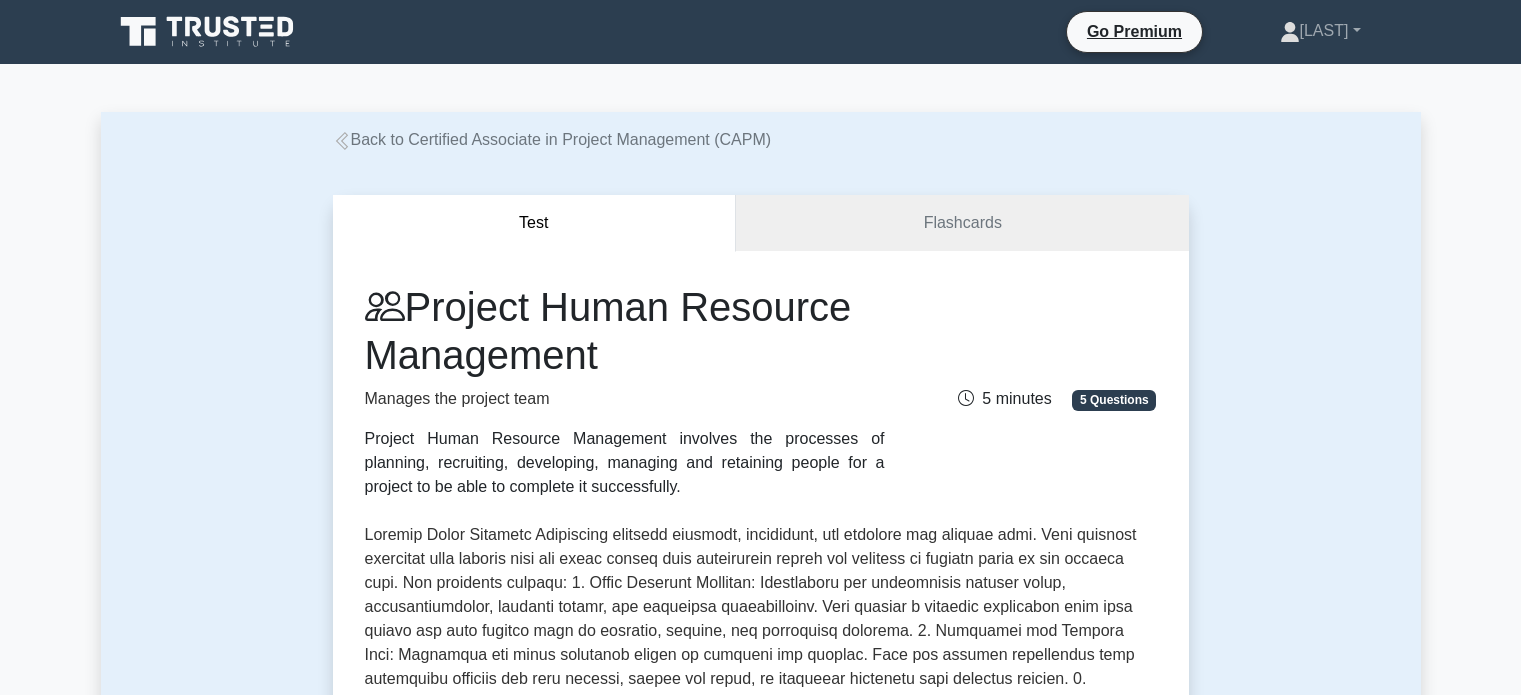 scroll, scrollTop: 696, scrollLeft: 0, axis: vertical 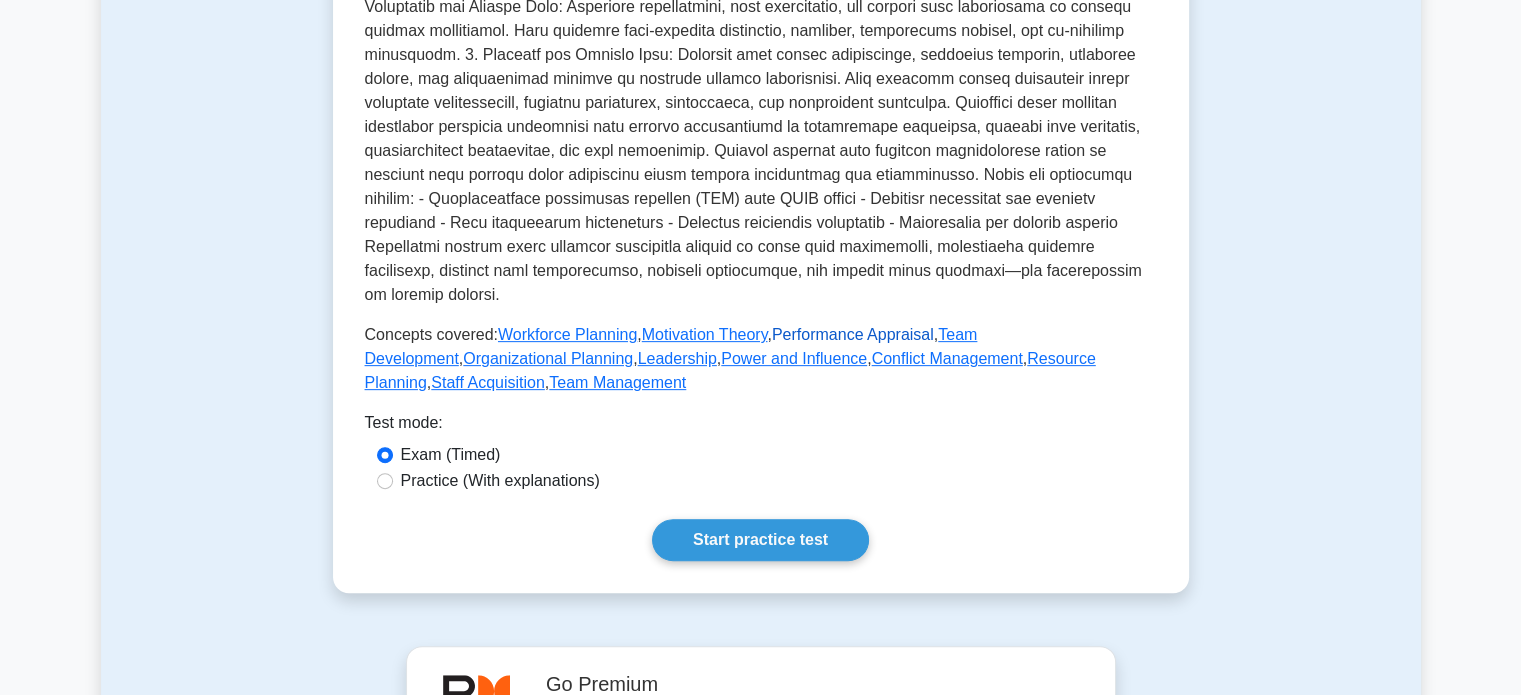 click on "Performance Appraisal" at bounding box center [853, 334] 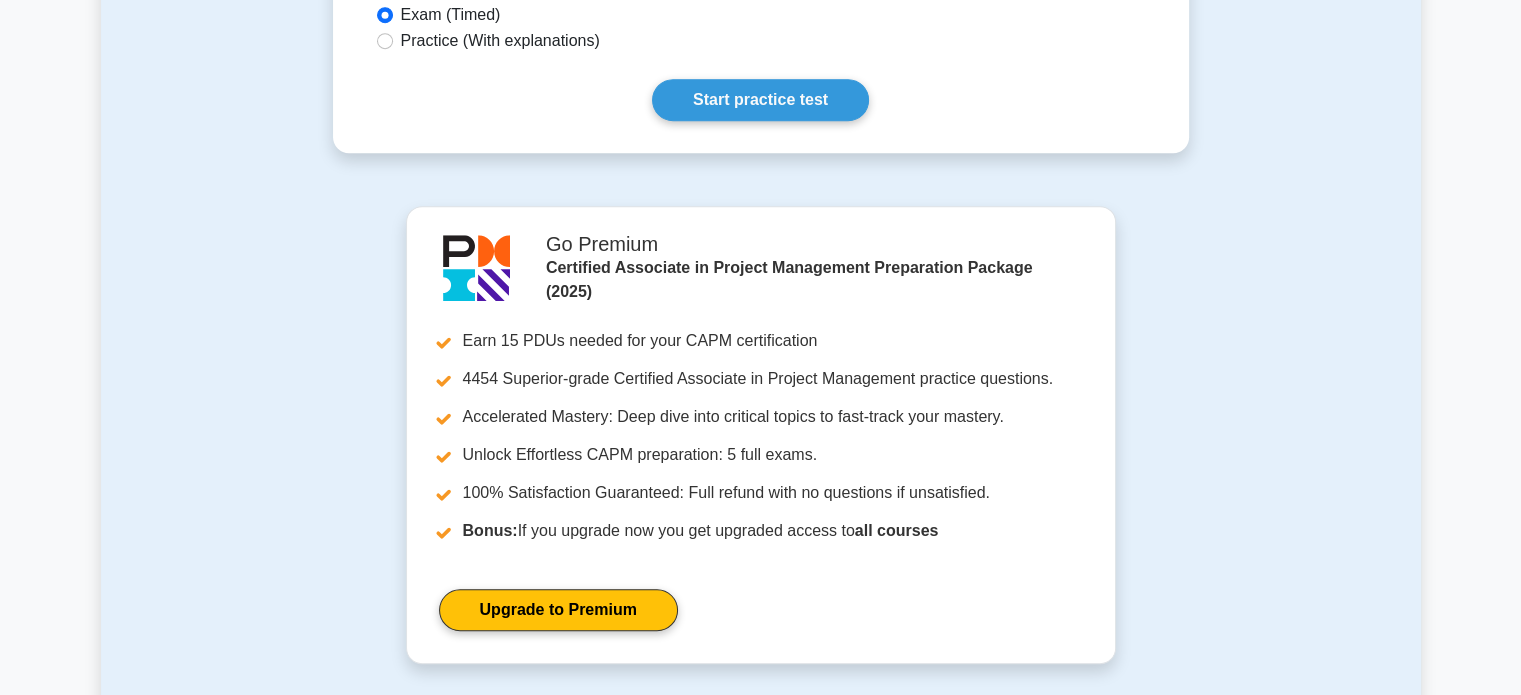 scroll, scrollTop: 1175, scrollLeft: 0, axis: vertical 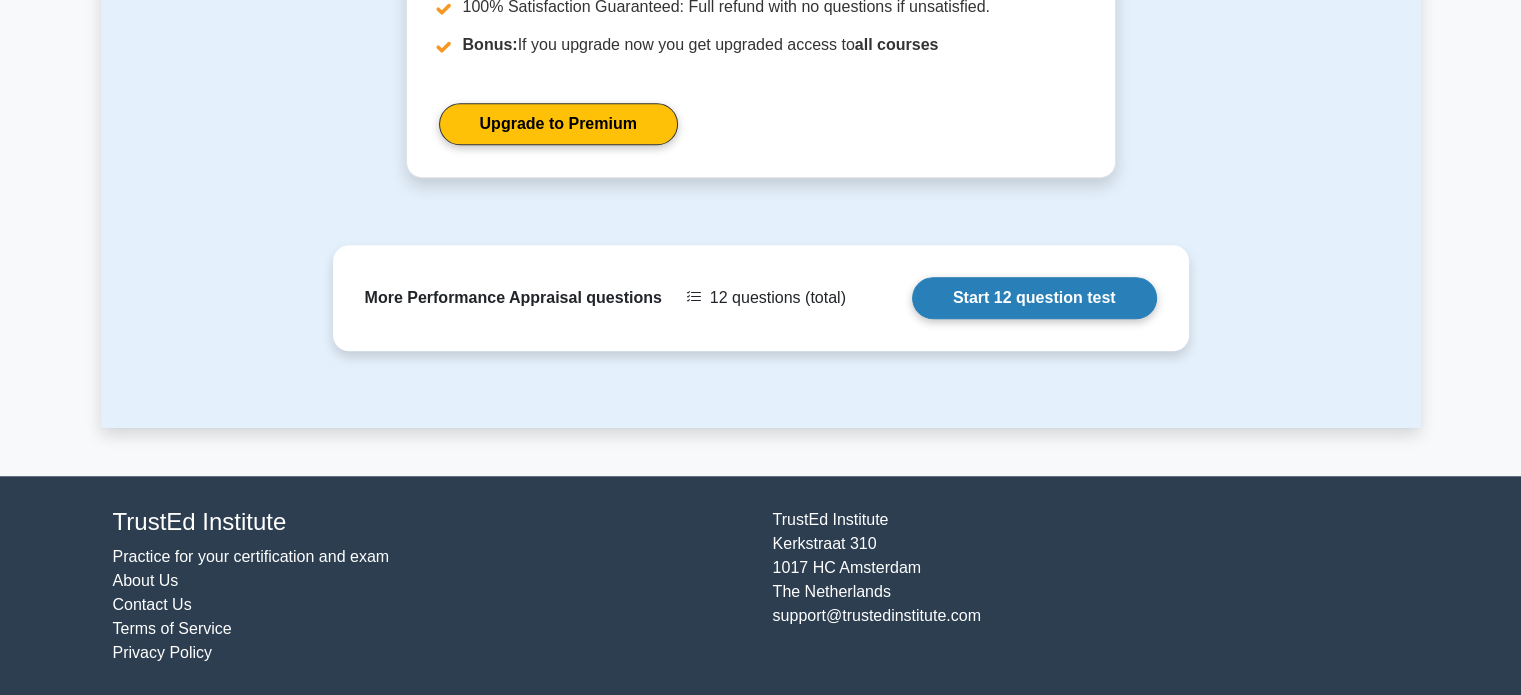 click on "Start 12 question test" at bounding box center (1034, 298) 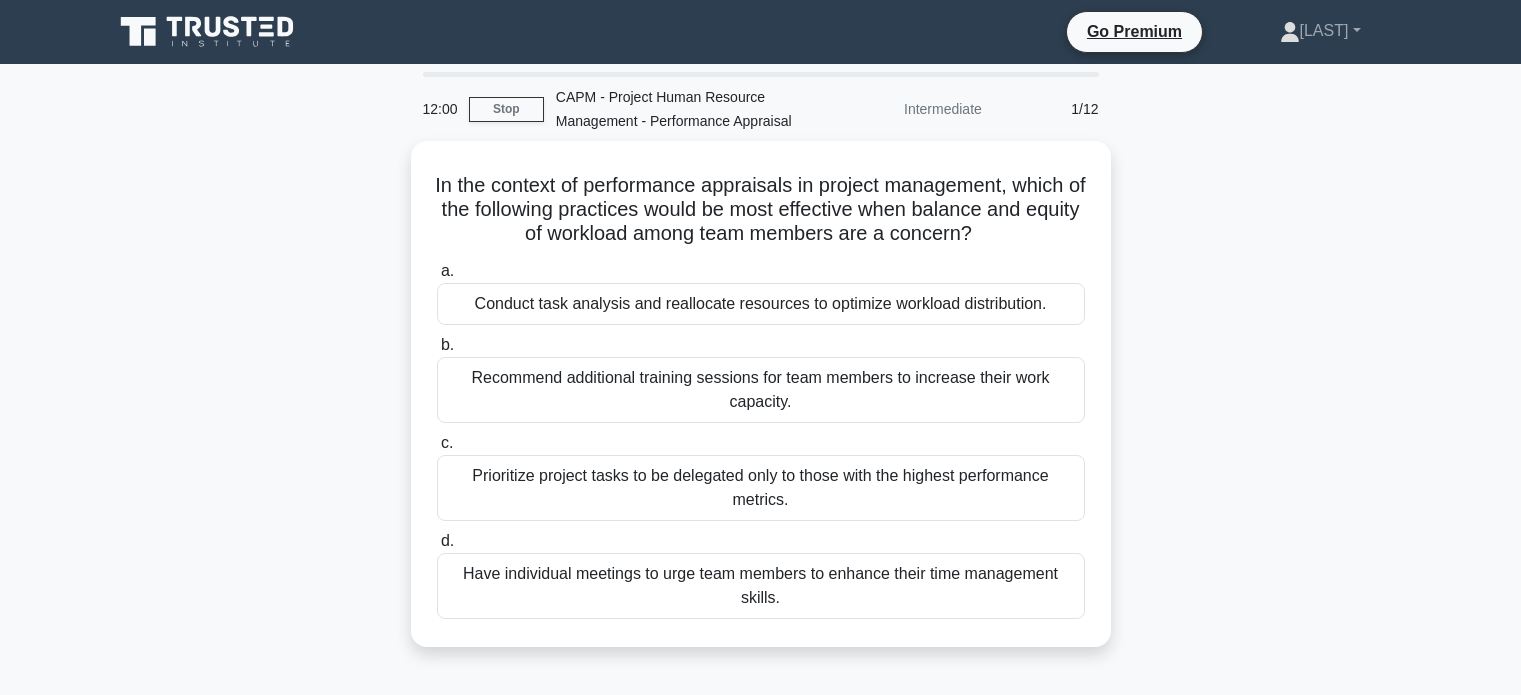 scroll, scrollTop: 0, scrollLeft: 0, axis: both 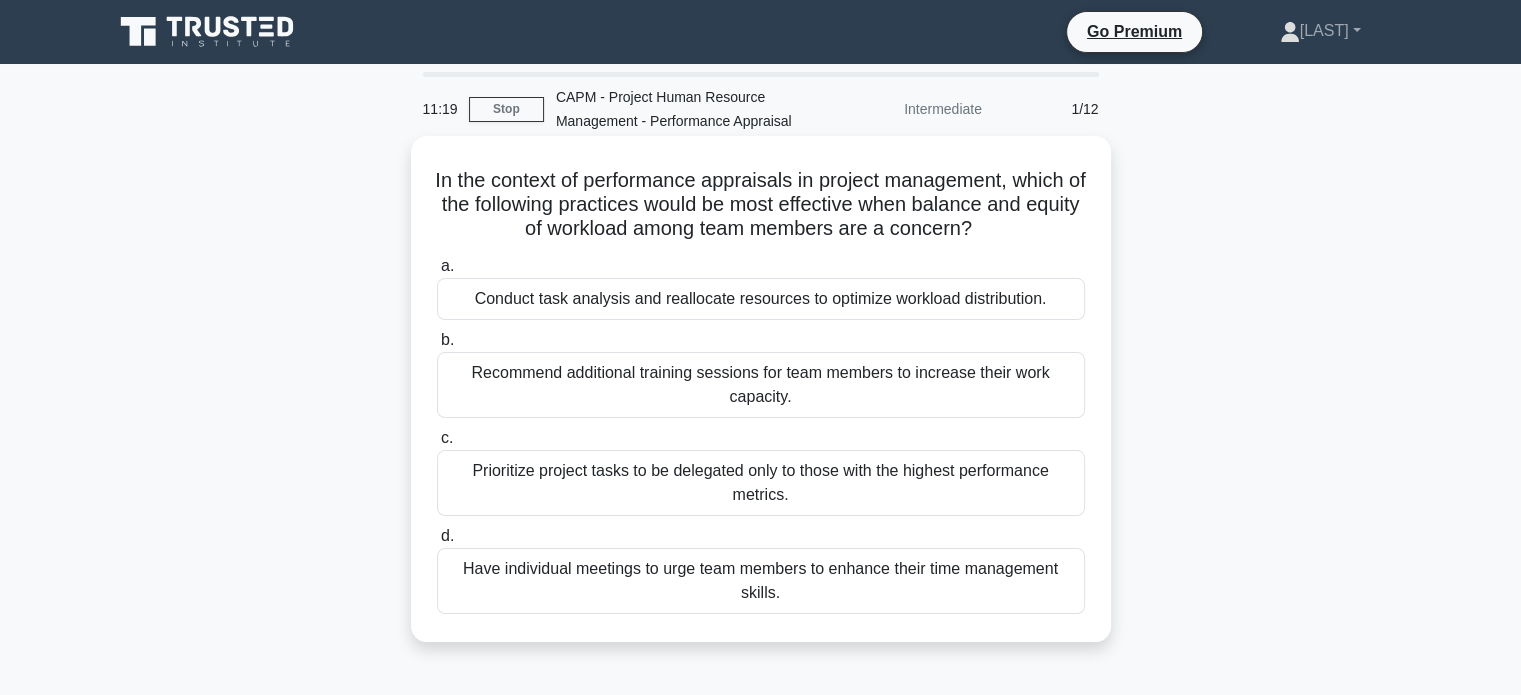 click on "Conduct task analysis and reallocate resources to optimize workload distribution." at bounding box center [761, 299] 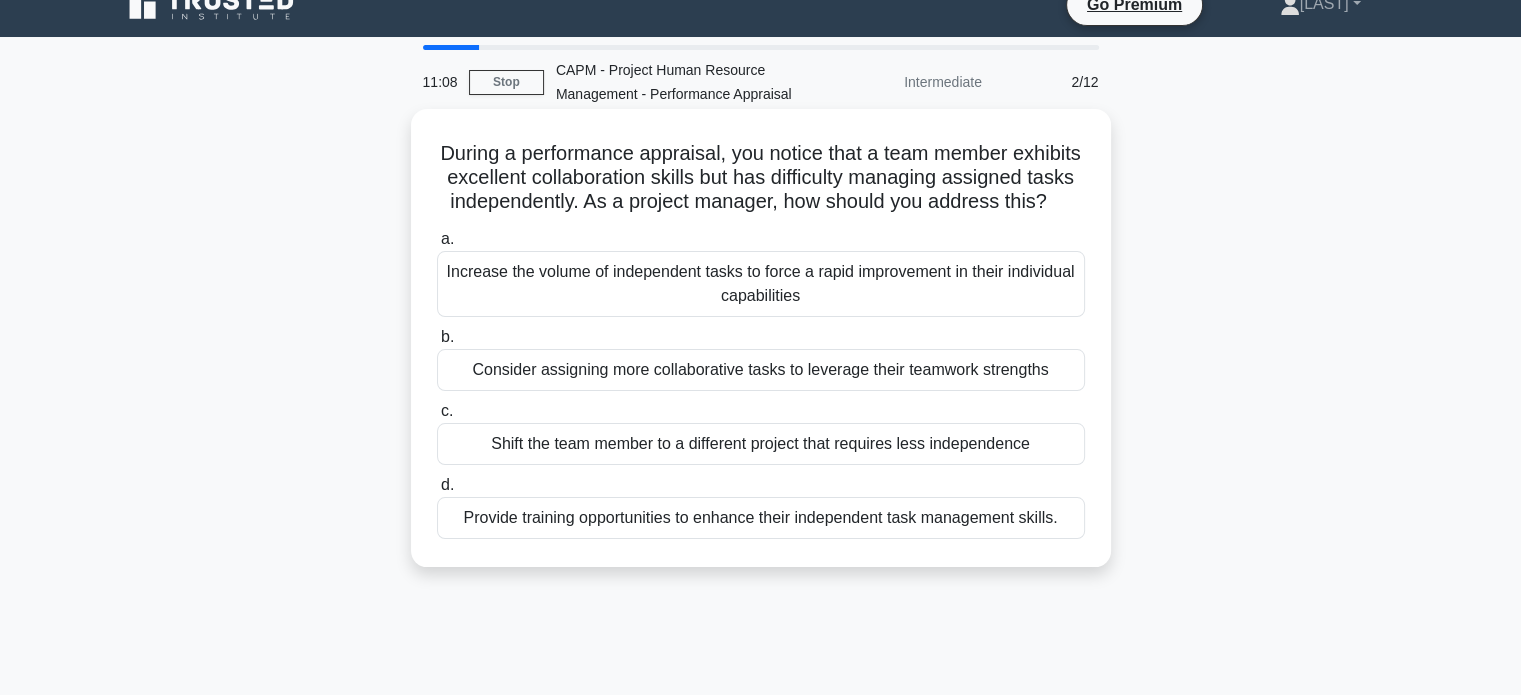 scroll, scrollTop: 28, scrollLeft: 0, axis: vertical 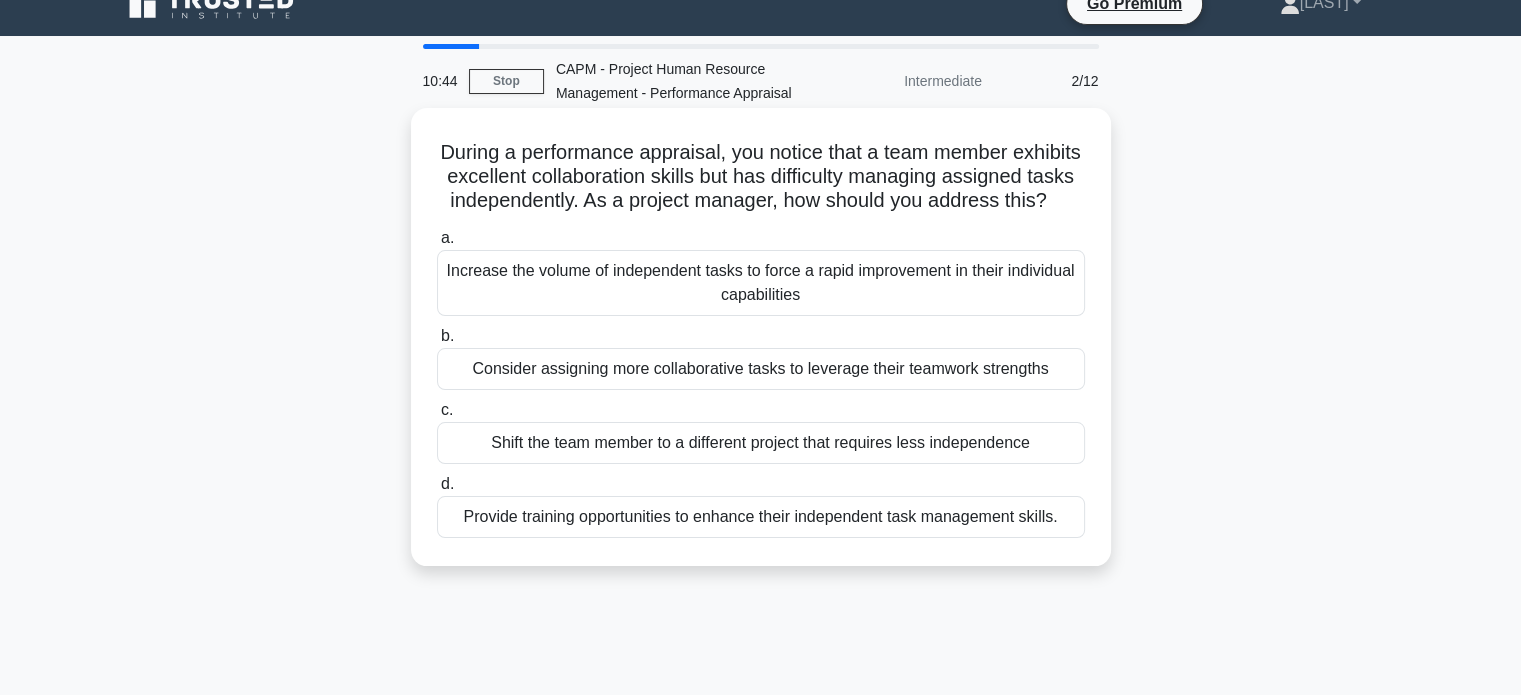 click on "Provide training opportunities to enhance their independent task management skills." at bounding box center [761, 517] 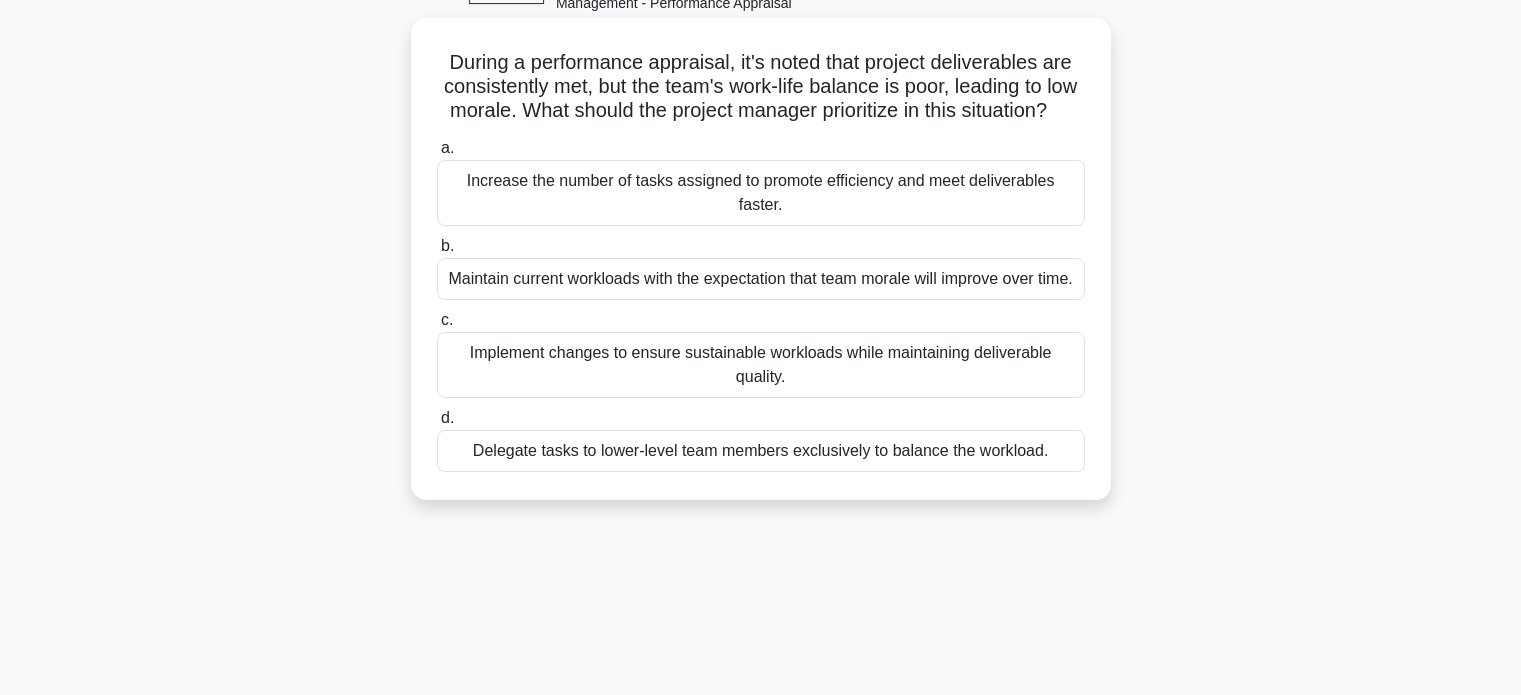 scroll, scrollTop: 130, scrollLeft: 0, axis: vertical 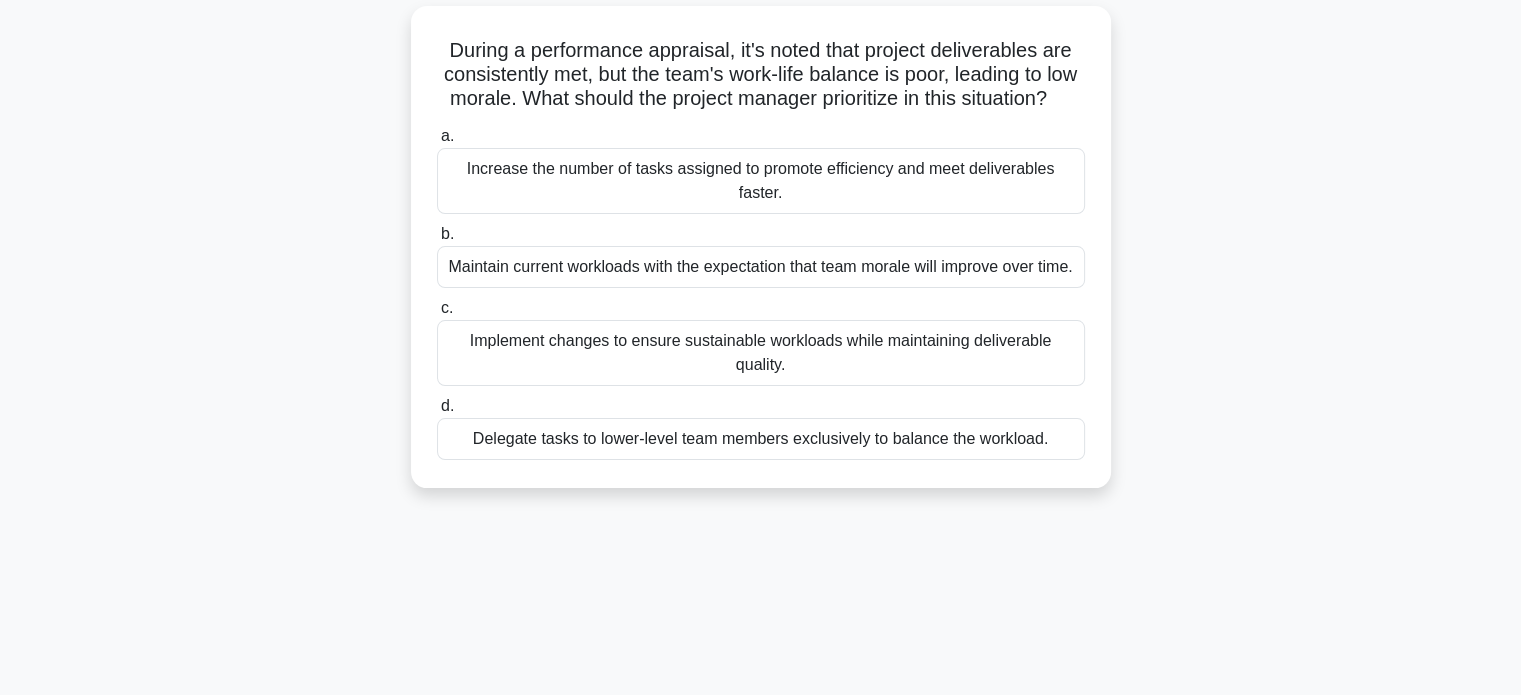 click on "Implement changes to ensure sustainable workloads while maintaining deliverable quality." at bounding box center [761, 353] 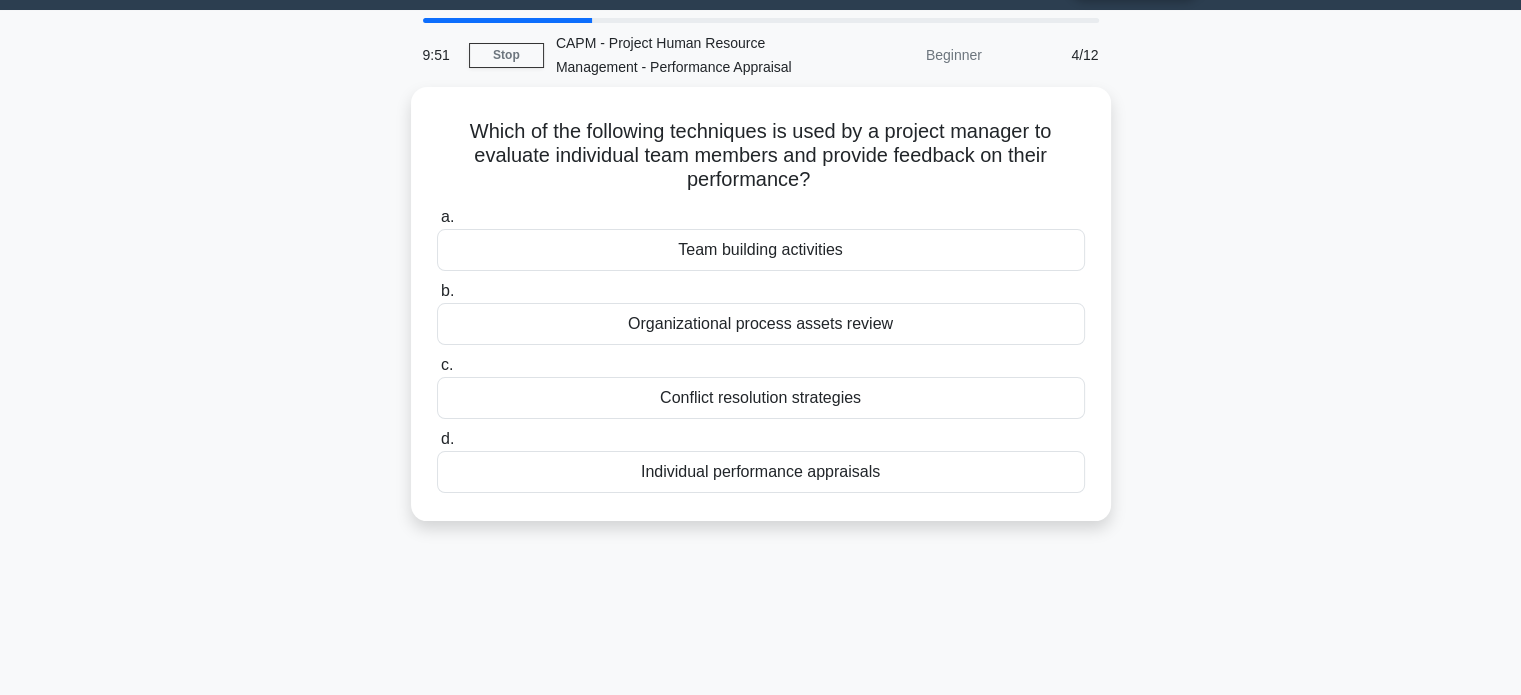 scroll, scrollTop: 0, scrollLeft: 0, axis: both 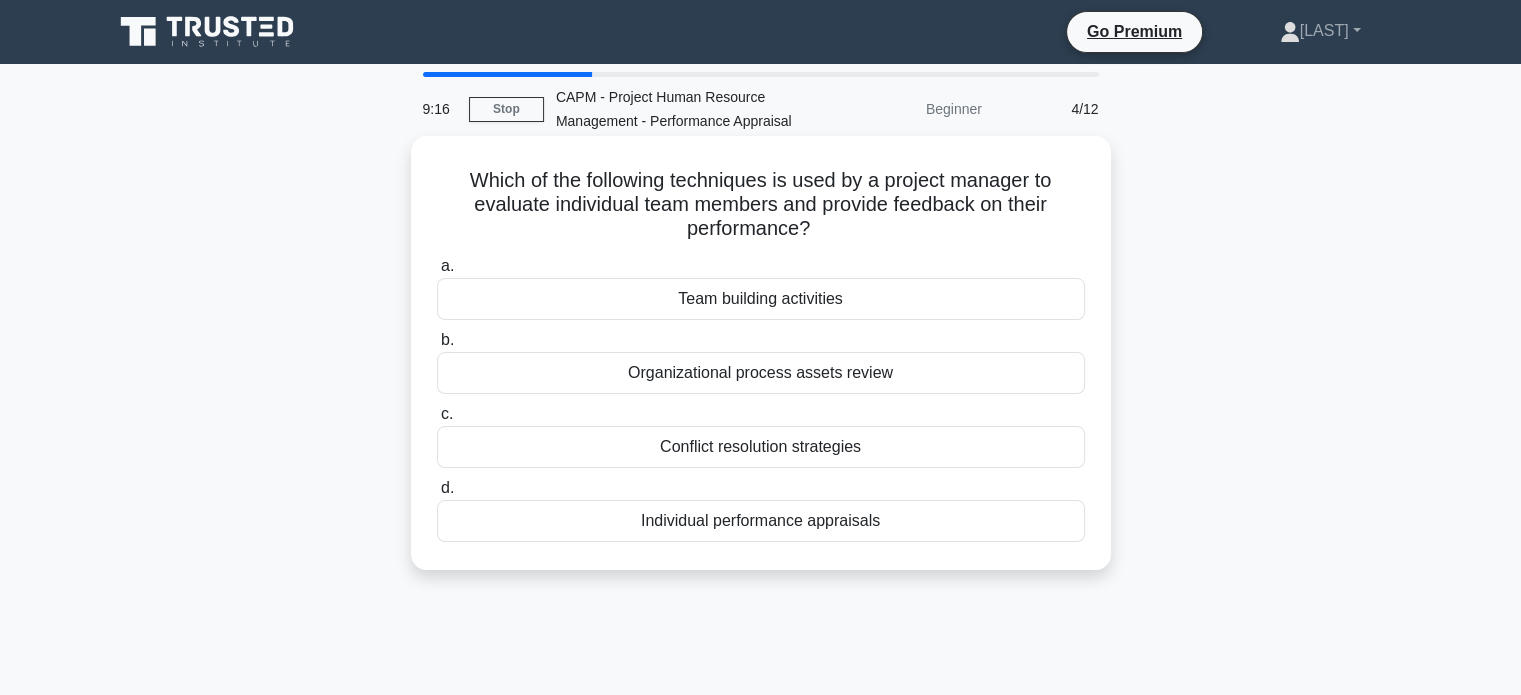 click on "Conflict resolution strategies" at bounding box center [761, 447] 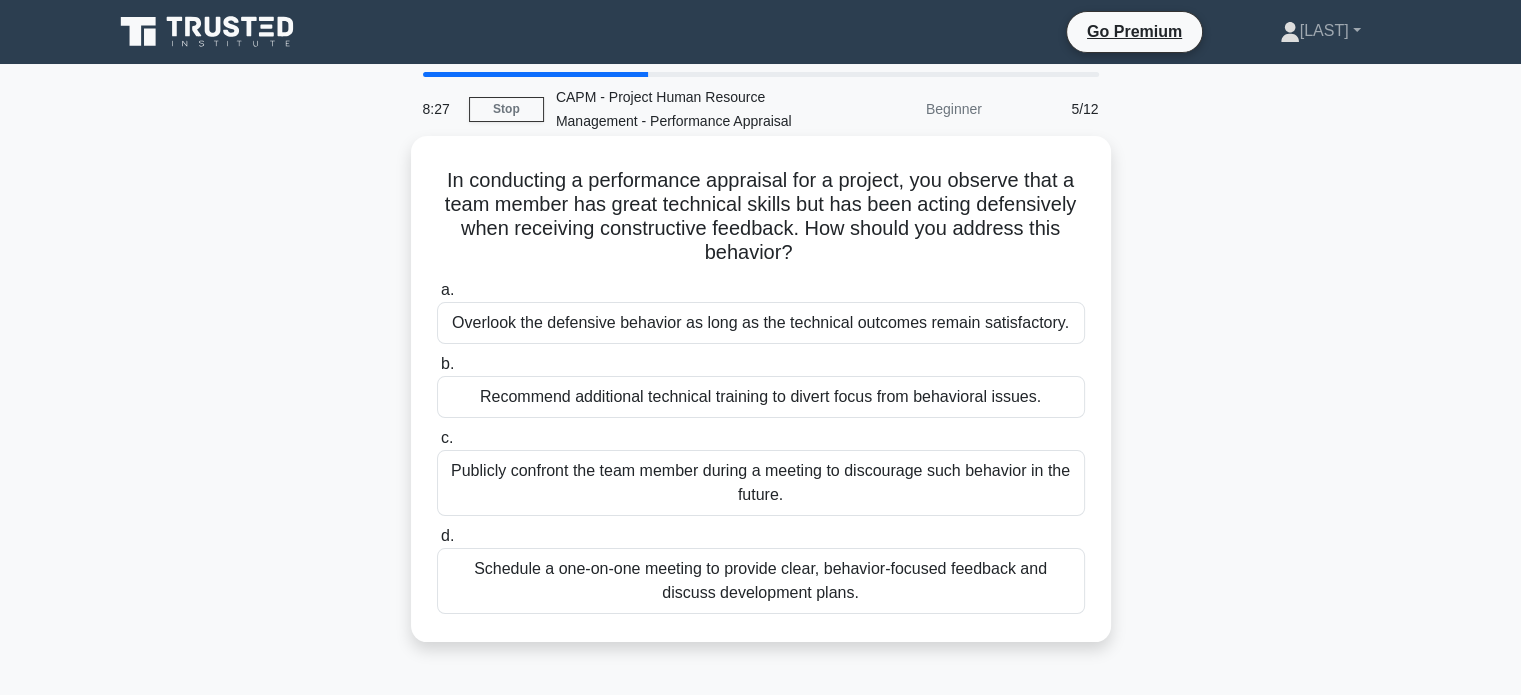 click on "Schedule a one-on-one meeting to provide clear, behavior-focused feedback and discuss development plans." at bounding box center [761, 581] 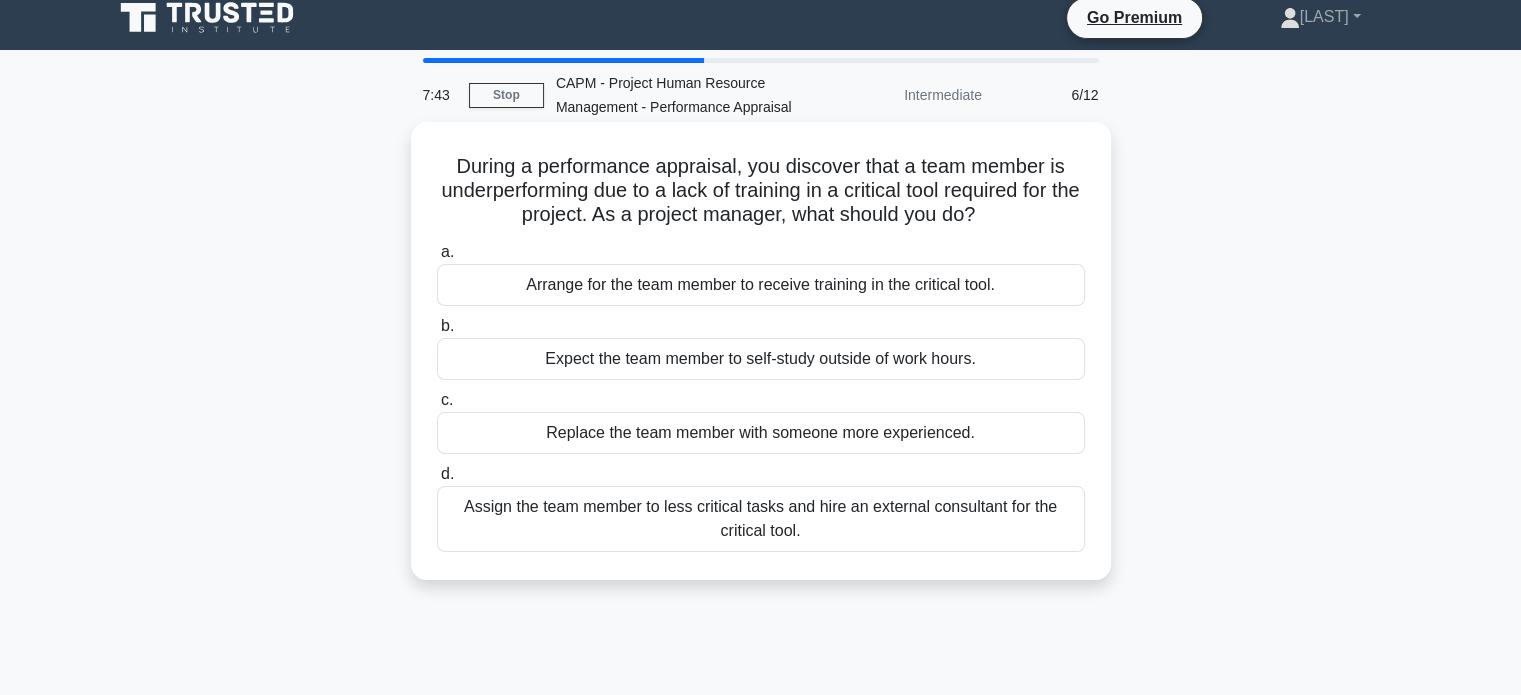 scroll, scrollTop: 15, scrollLeft: 0, axis: vertical 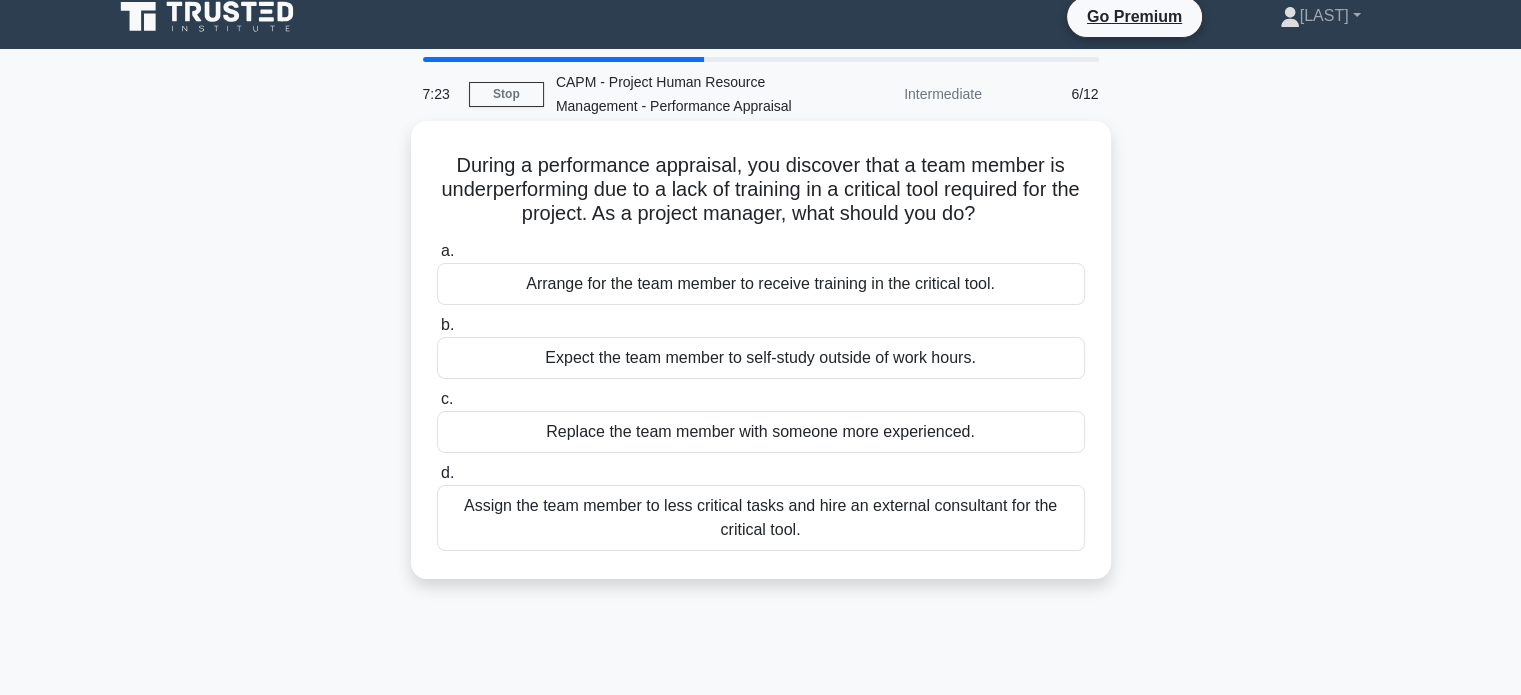 click on "Arrange for the team member to receive training in the critical tool." at bounding box center [761, 284] 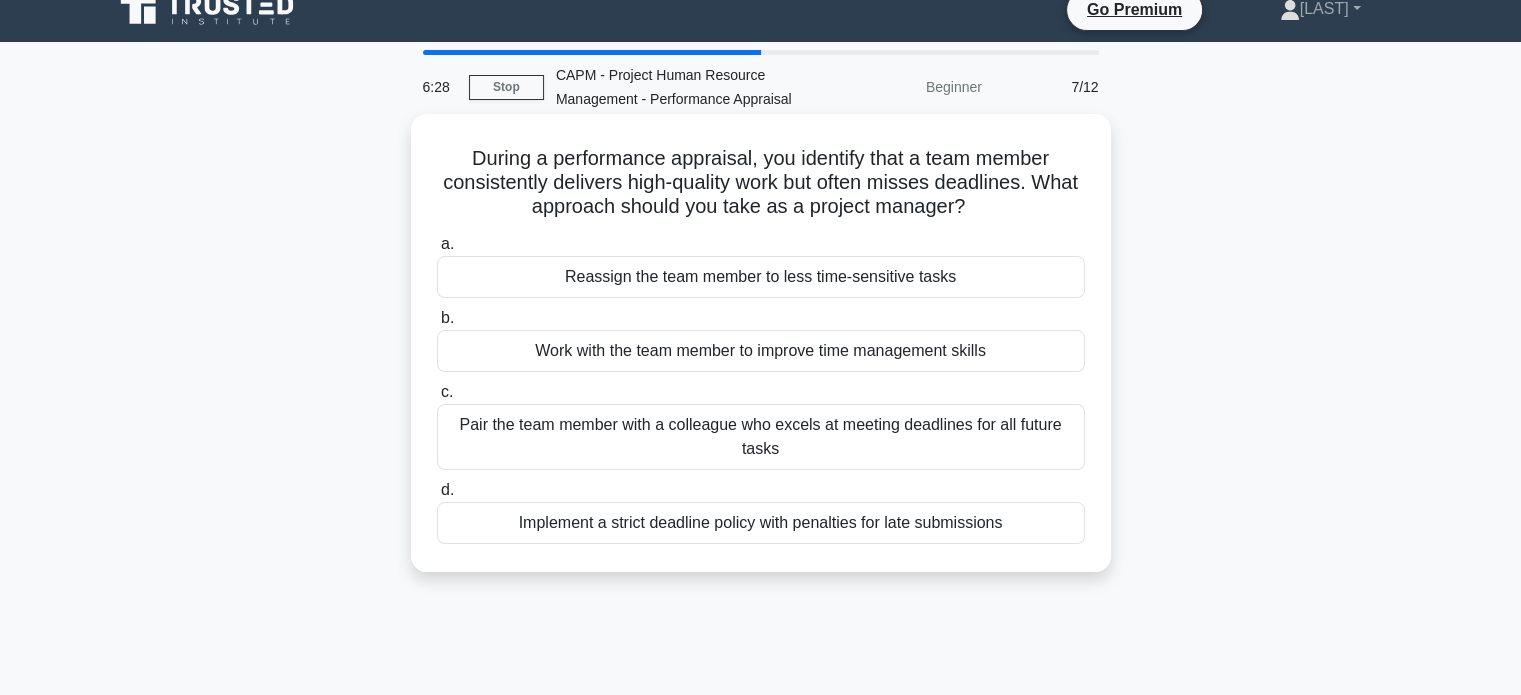 scroll, scrollTop: 24, scrollLeft: 0, axis: vertical 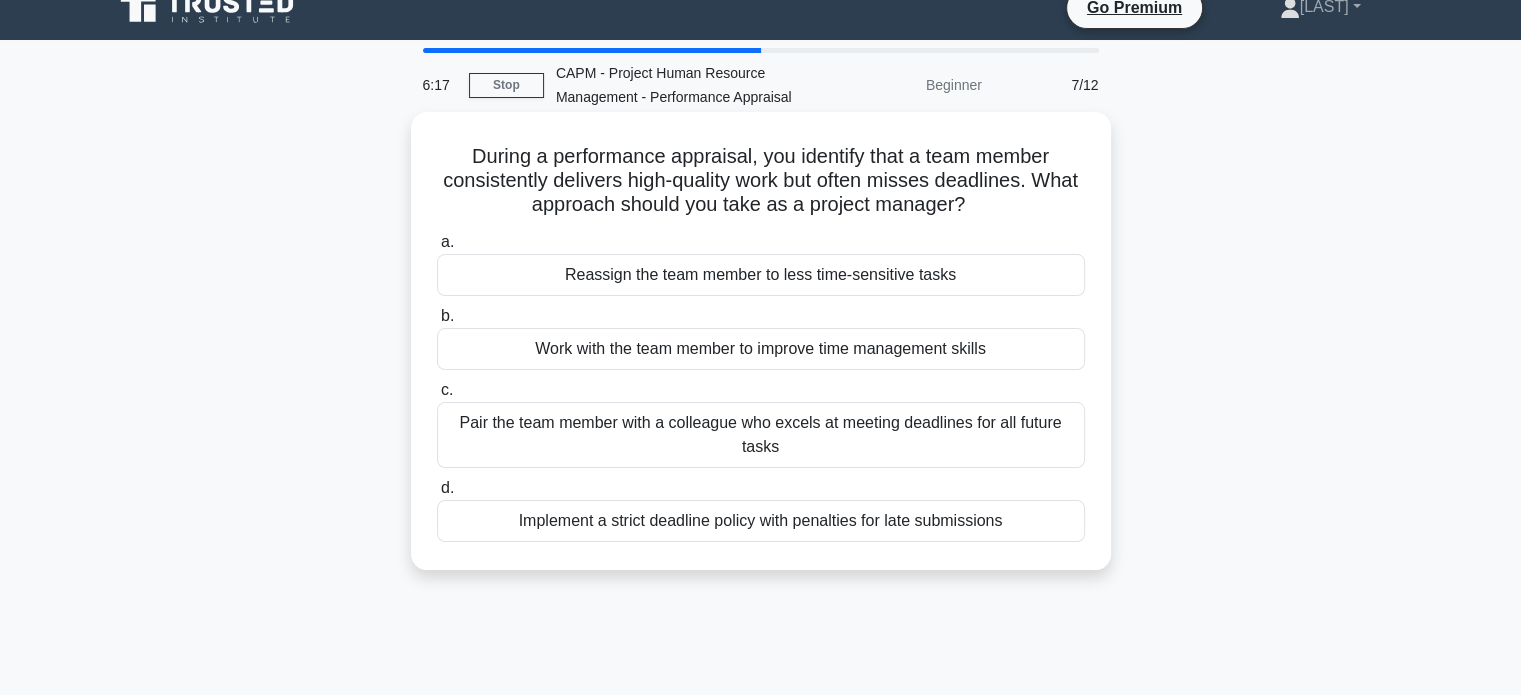 click on "Work with the team member to improve time management skills" at bounding box center [761, 349] 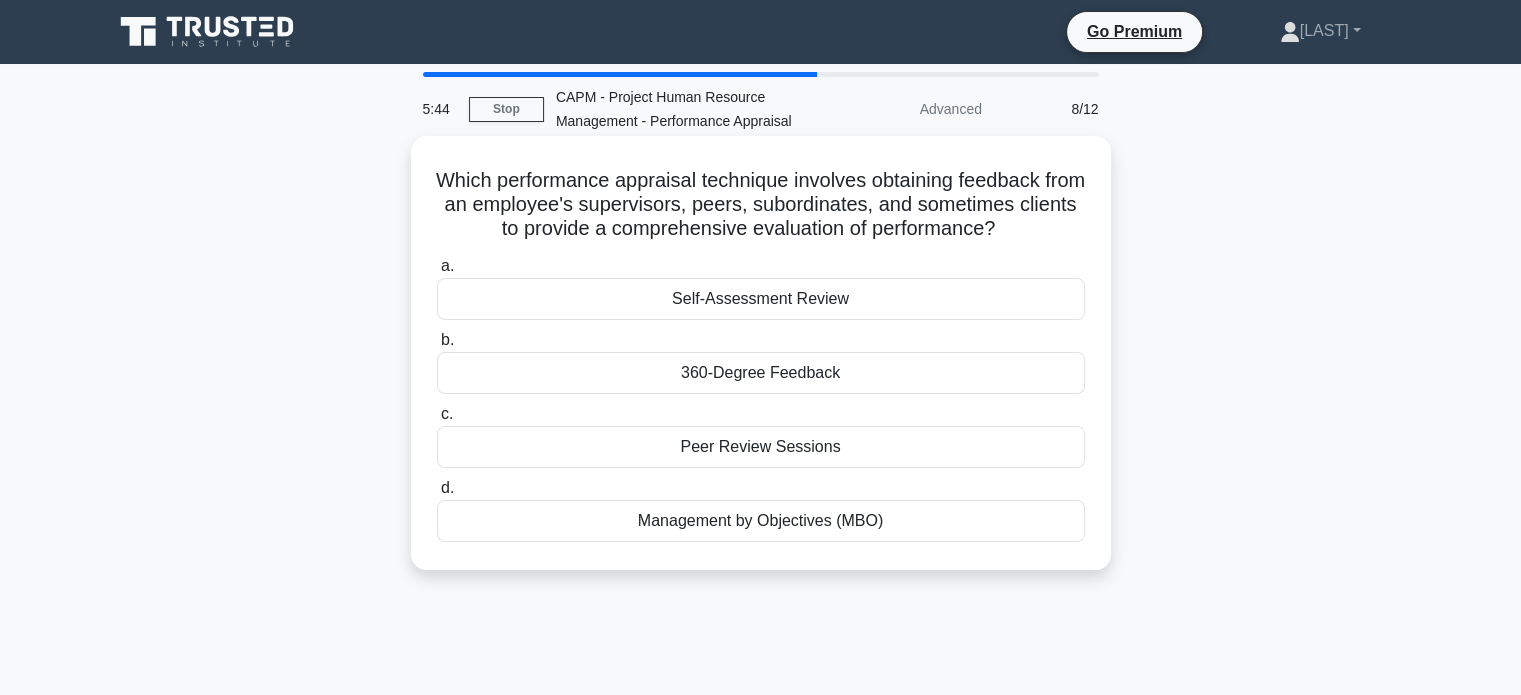 scroll, scrollTop: 4, scrollLeft: 0, axis: vertical 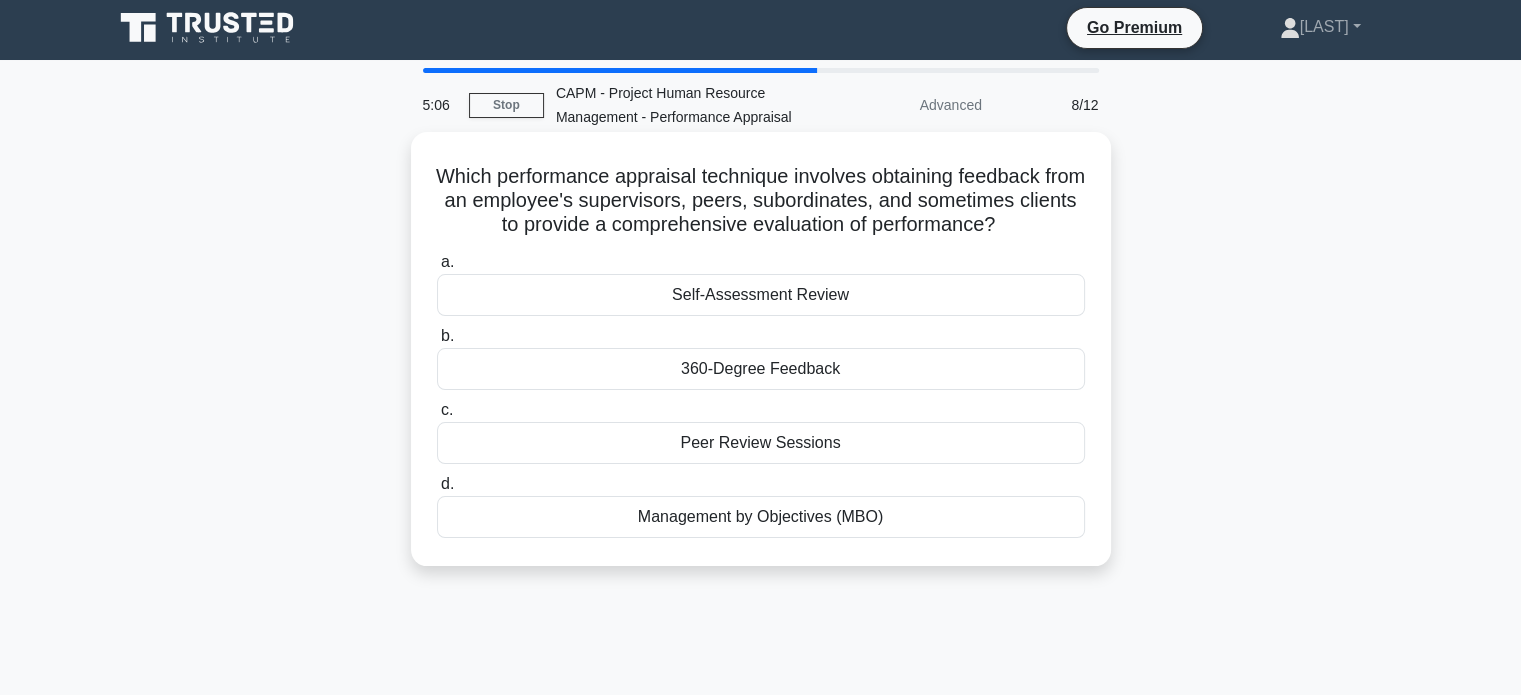click on "360-Degree Feedback" at bounding box center (761, 369) 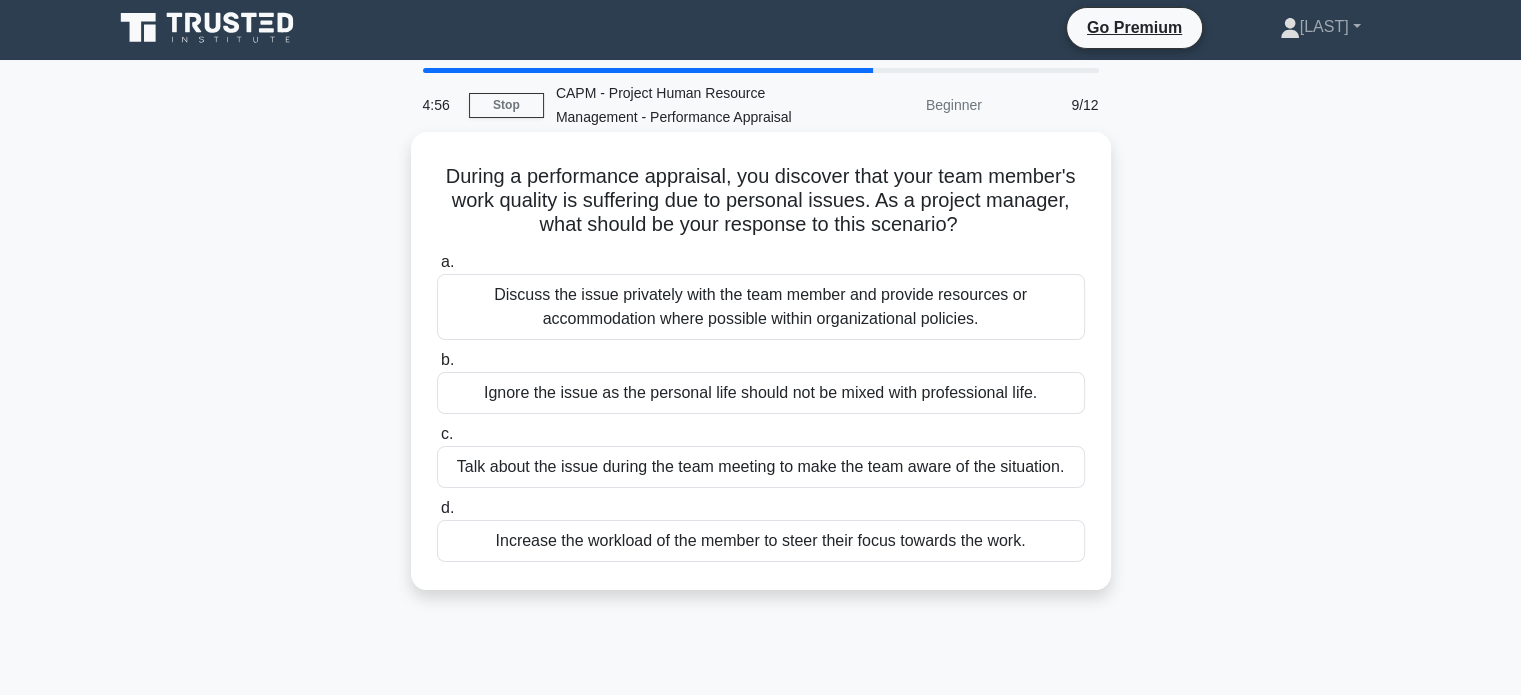 scroll, scrollTop: 4, scrollLeft: 0, axis: vertical 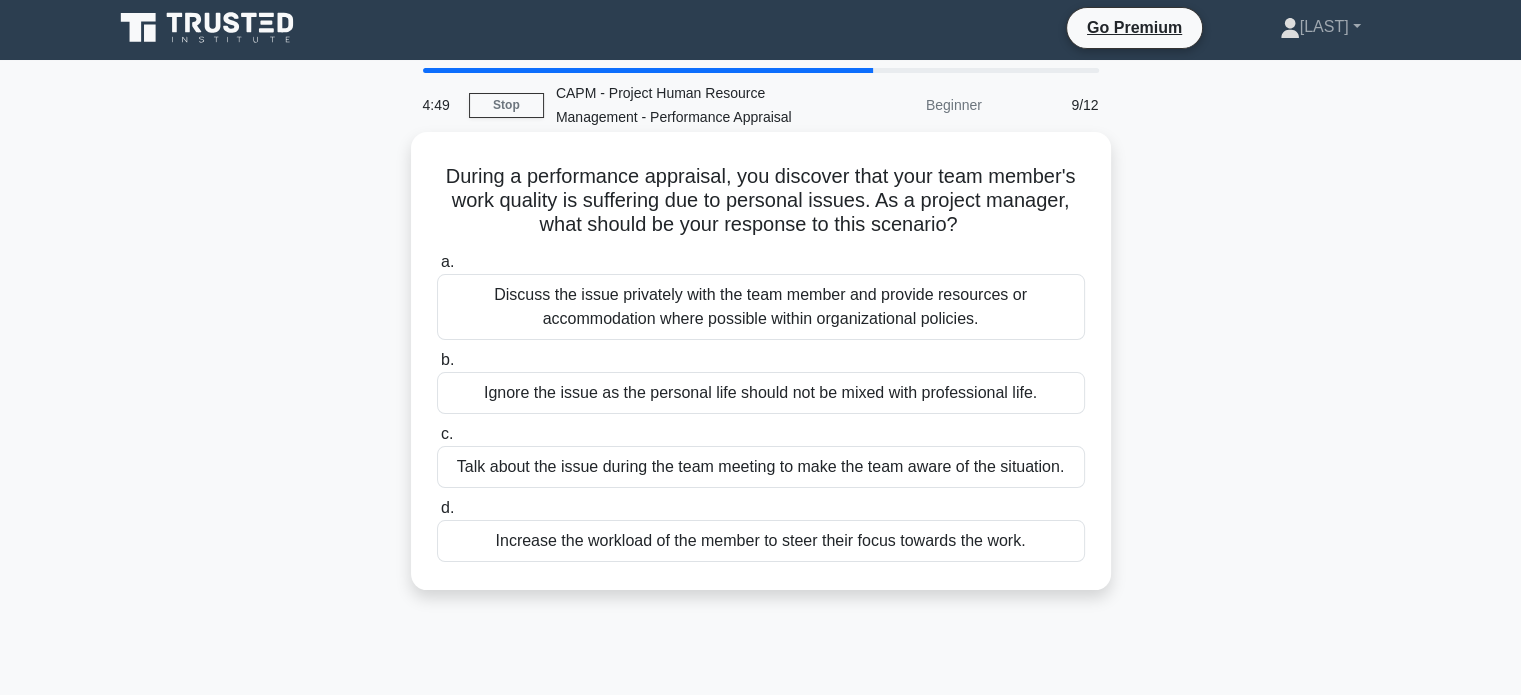 click on "Discuss the issue privately with the team member and provide resources or accommodation where possible within organizational policies." at bounding box center [761, 307] 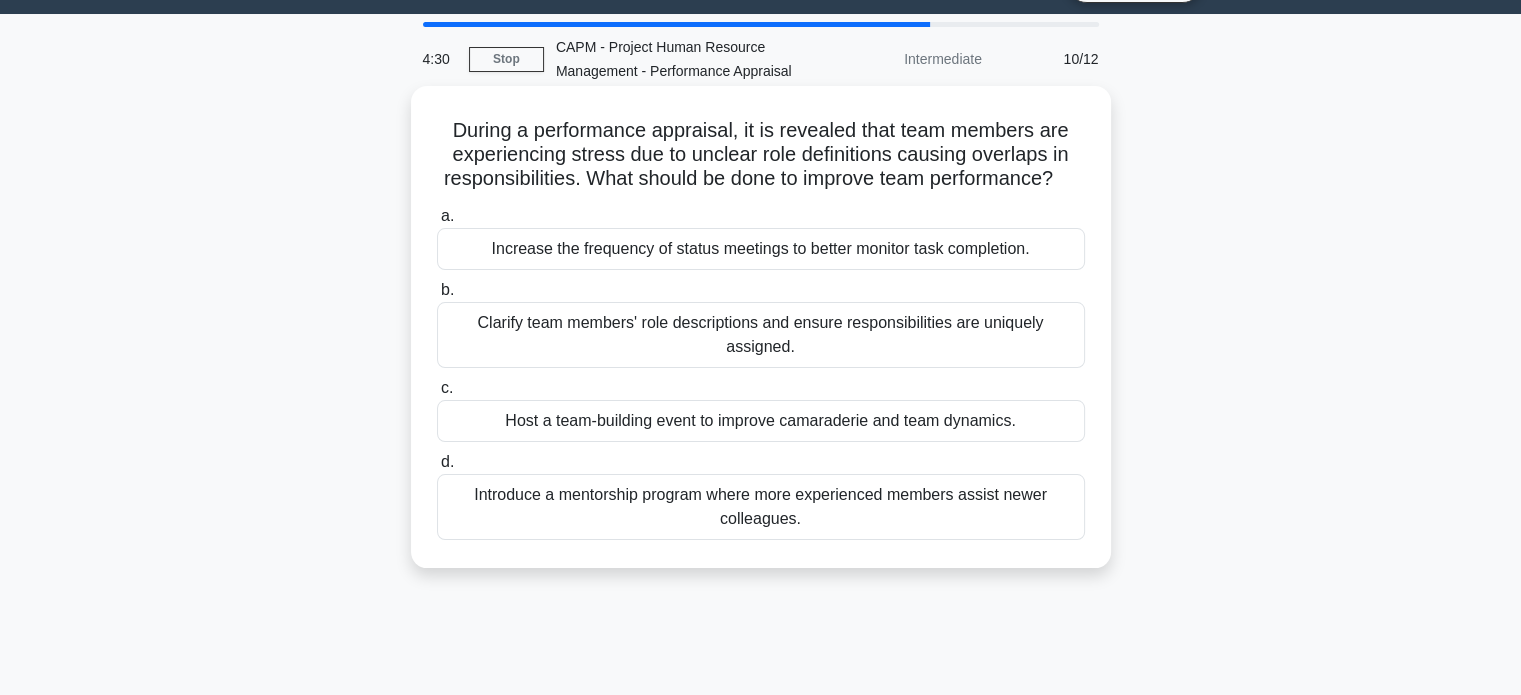 scroll, scrollTop: 51, scrollLeft: 0, axis: vertical 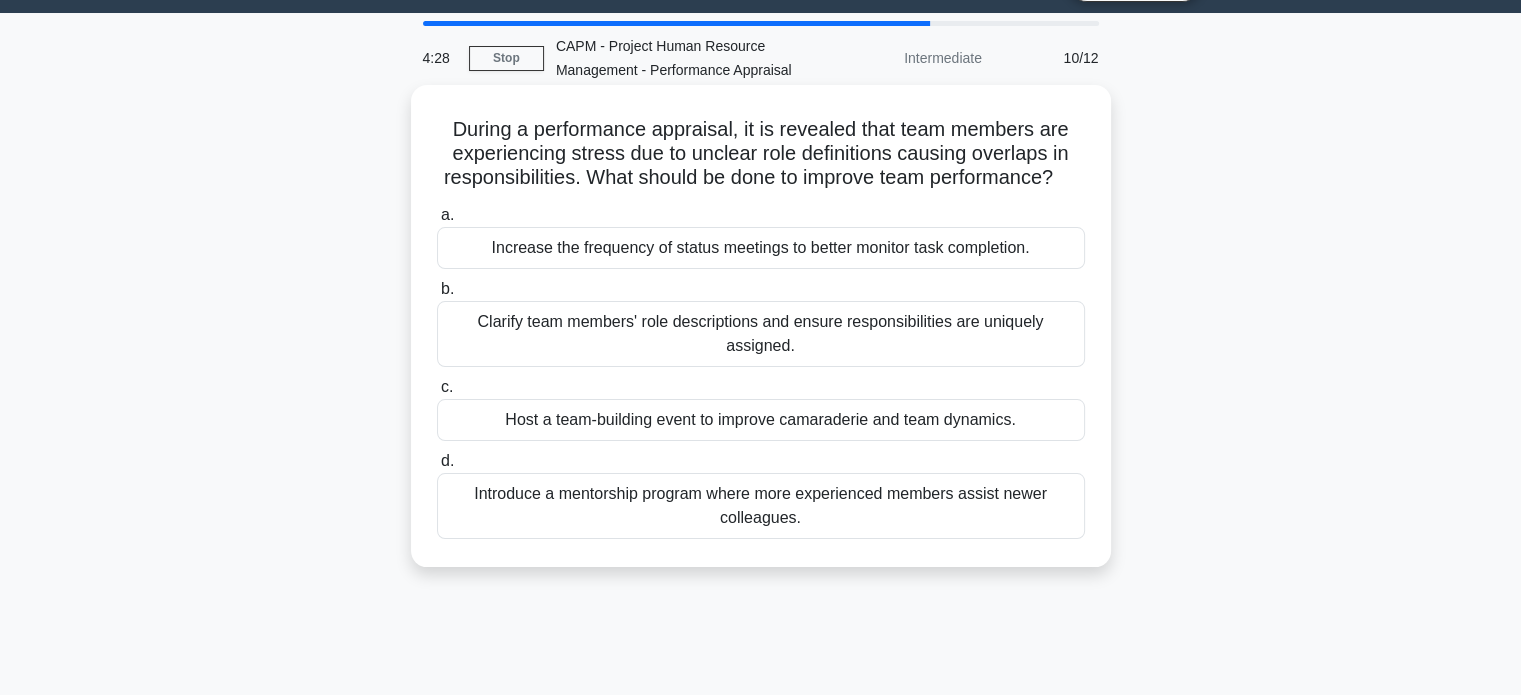 click on "Clarify team members' role descriptions and ensure responsibilities are uniquely assigned." at bounding box center [761, 334] 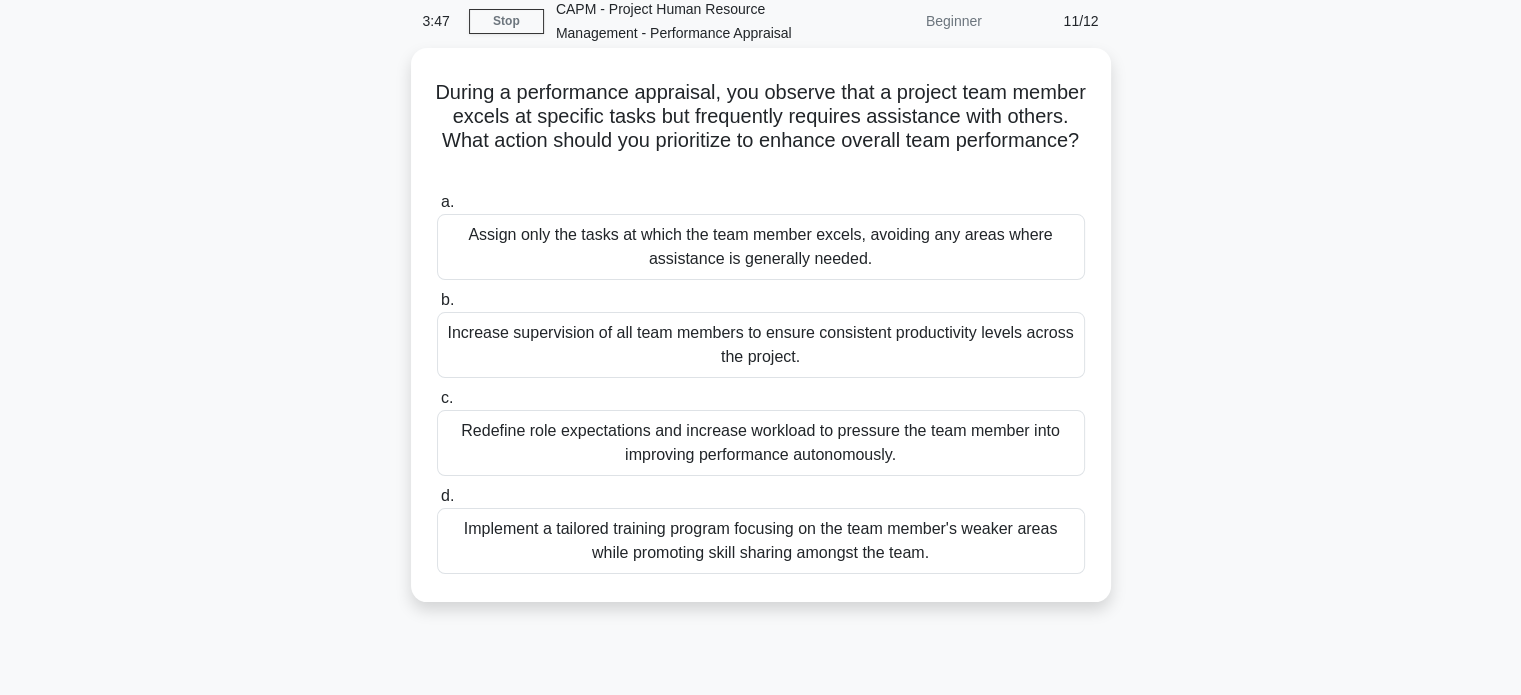 scroll, scrollTop: 87, scrollLeft: 0, axis: vertical 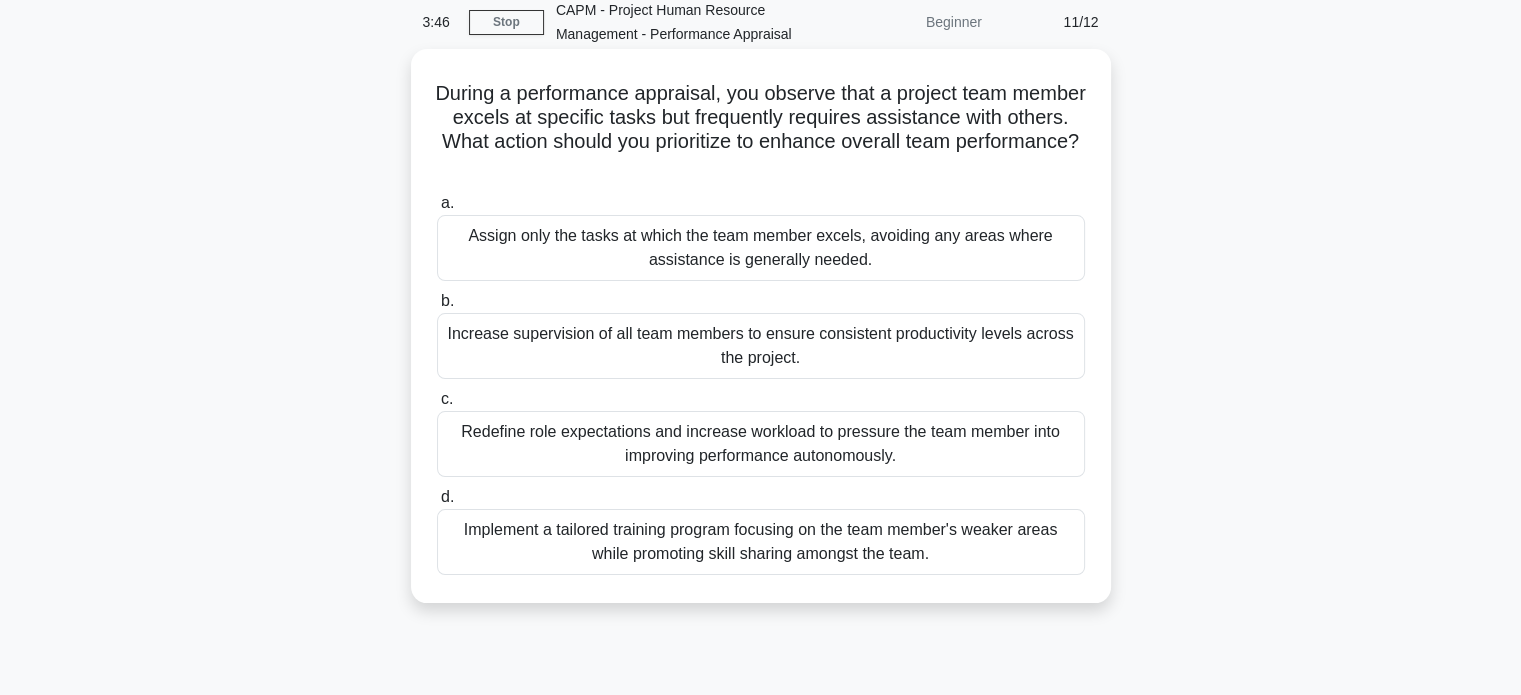click on "Implement a tailored training program focusing on the team member's weaker areas while promoting skill sharing amongst the team." at bounding box center (761, 542) 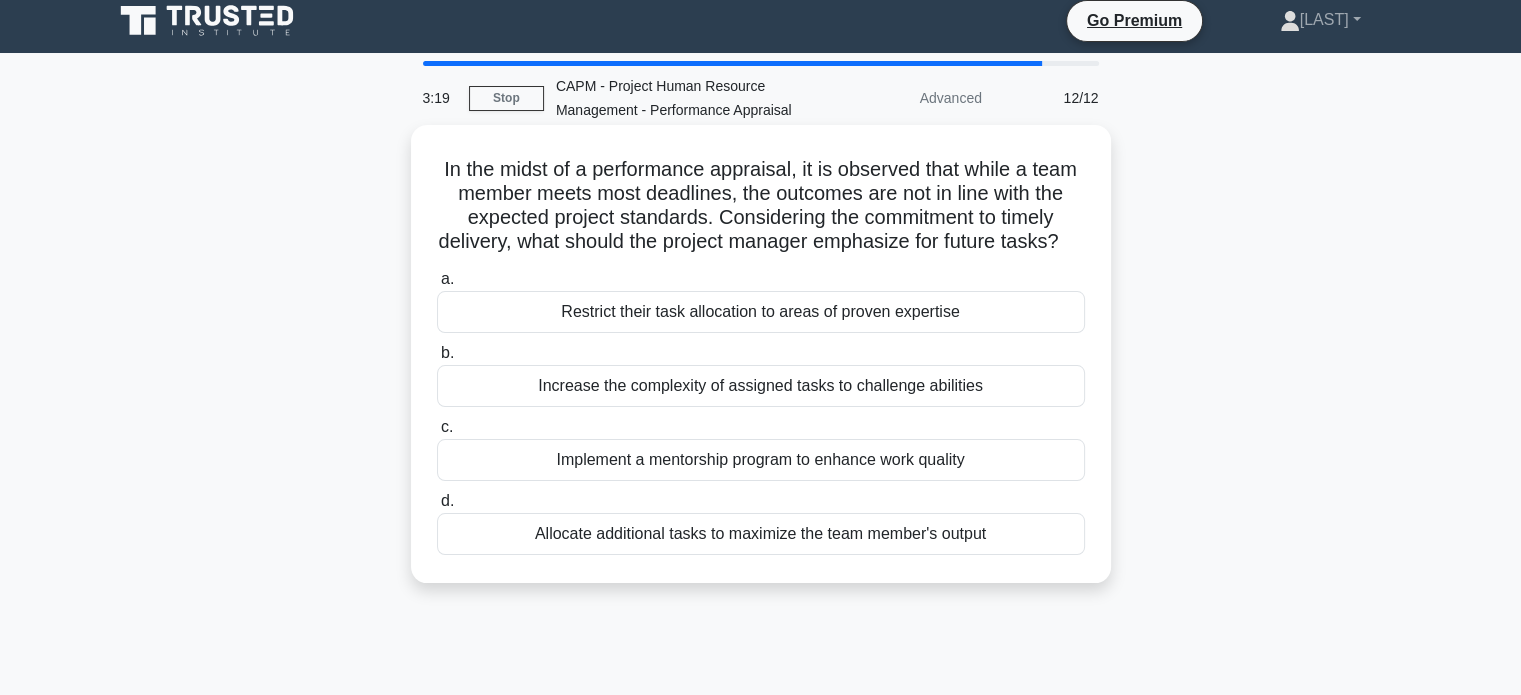 scroll, scrollTop: 12, scrollLeft: 0, axis: vertical 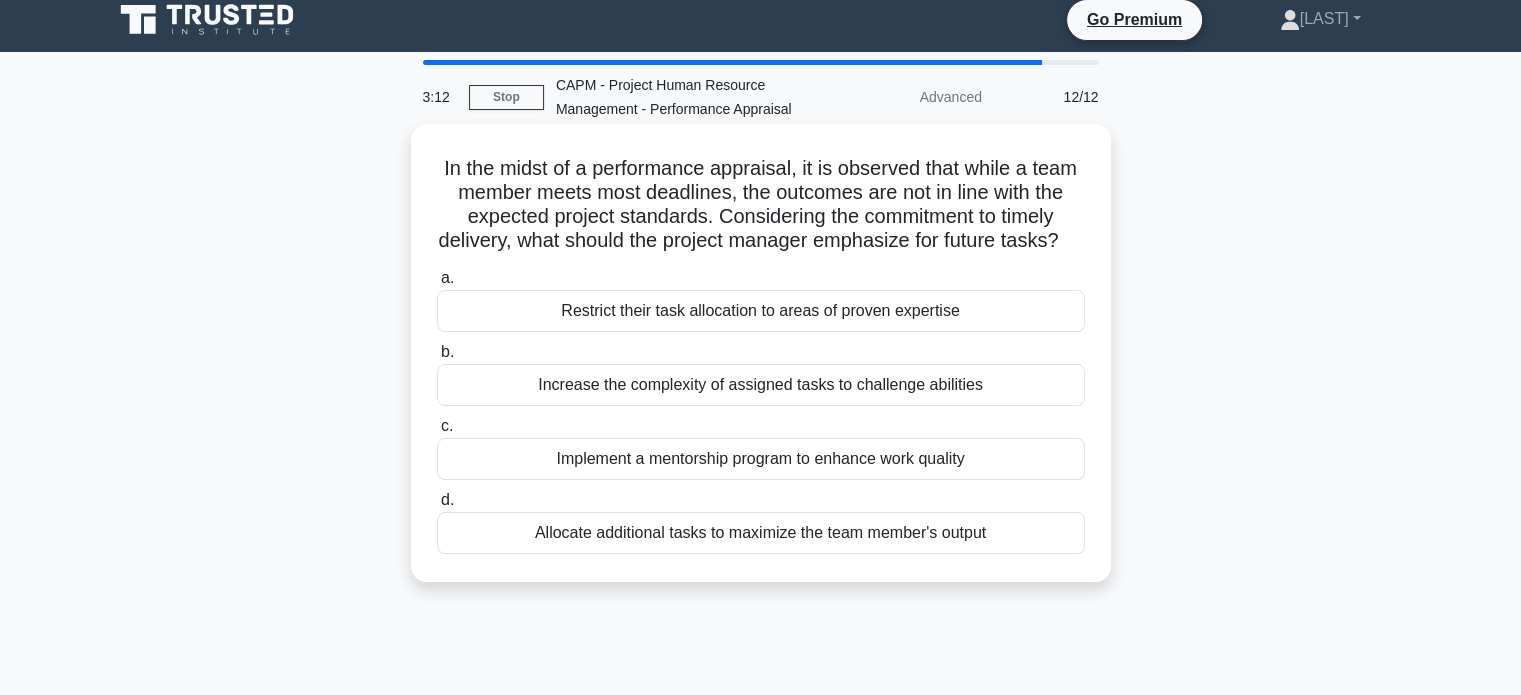 click on "Implement a mentorship program to enhance work quality" at bounding box center (761, 459) 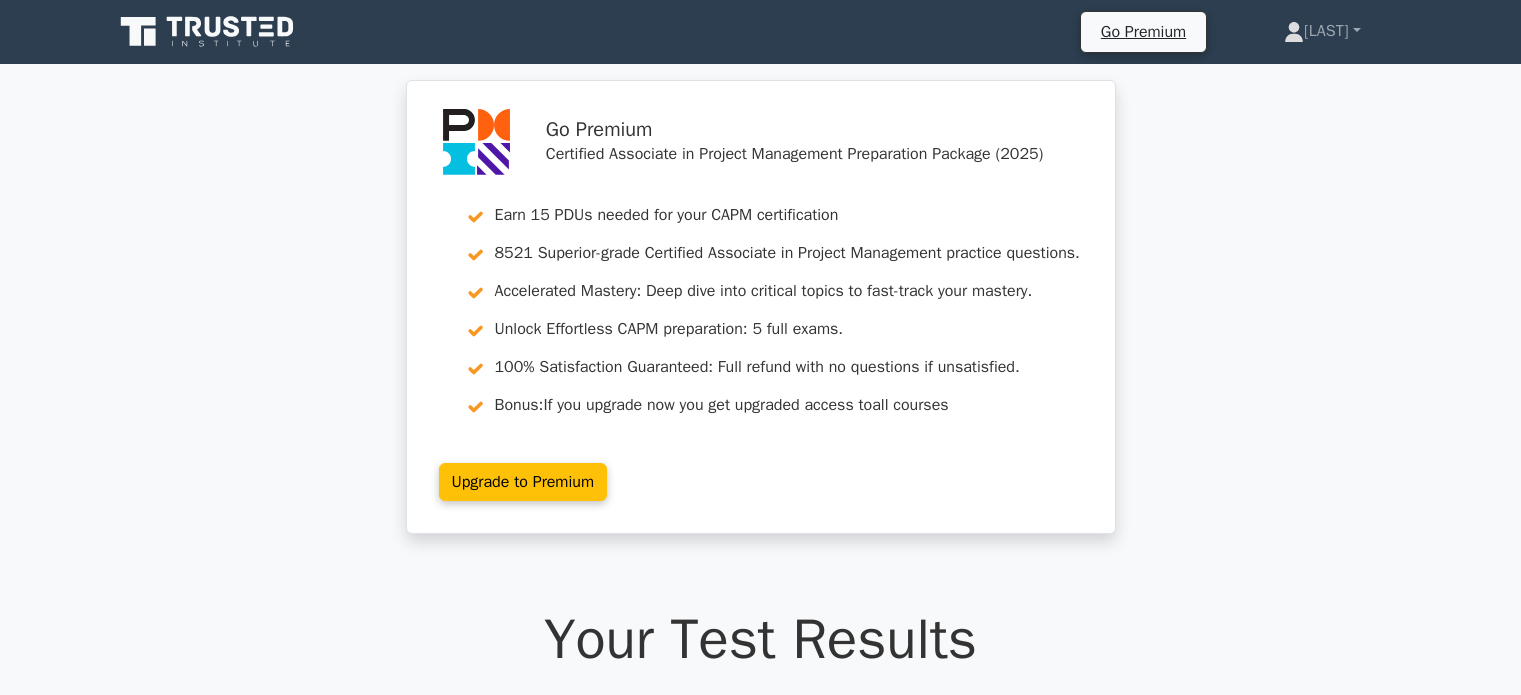 scroll, scrollTop: 299, scrollLeft: 0, axis: vertical 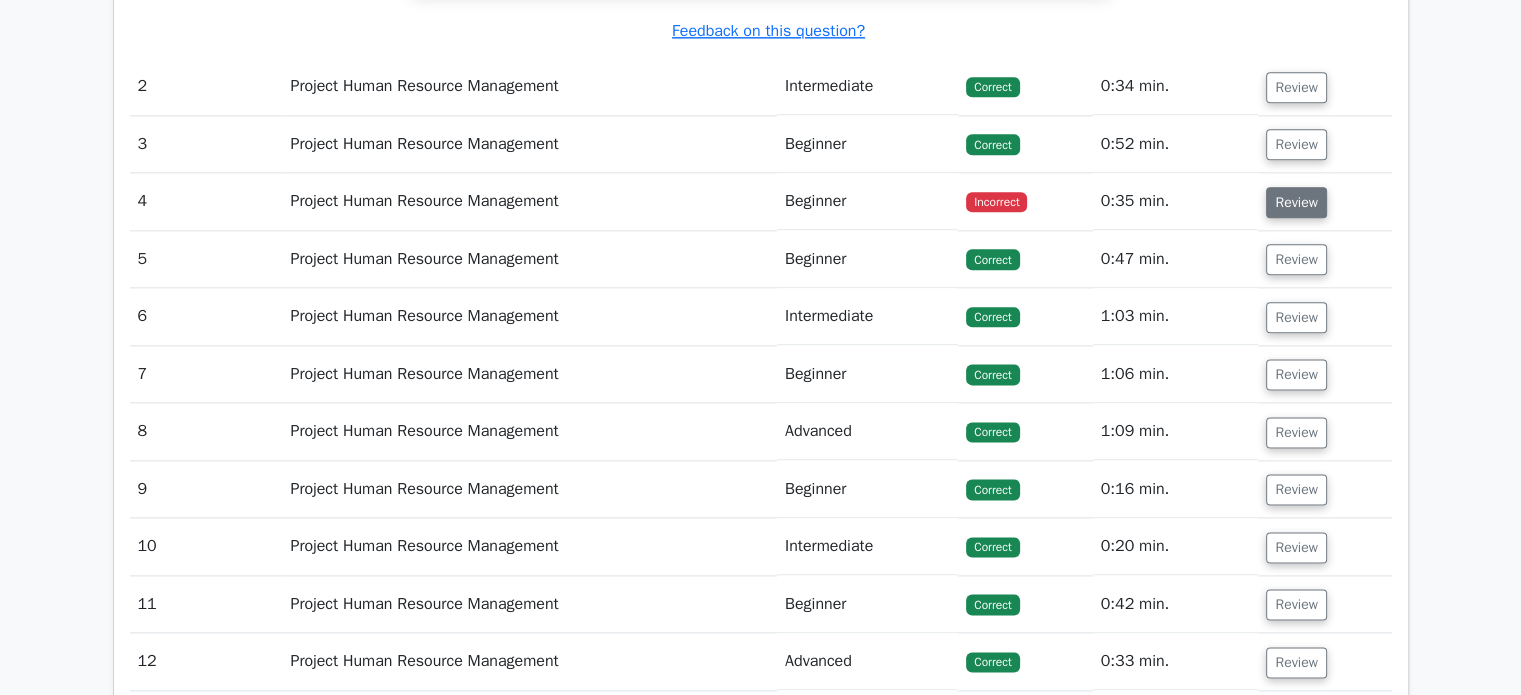 click on "Review" at bounding box center [1296, 202] 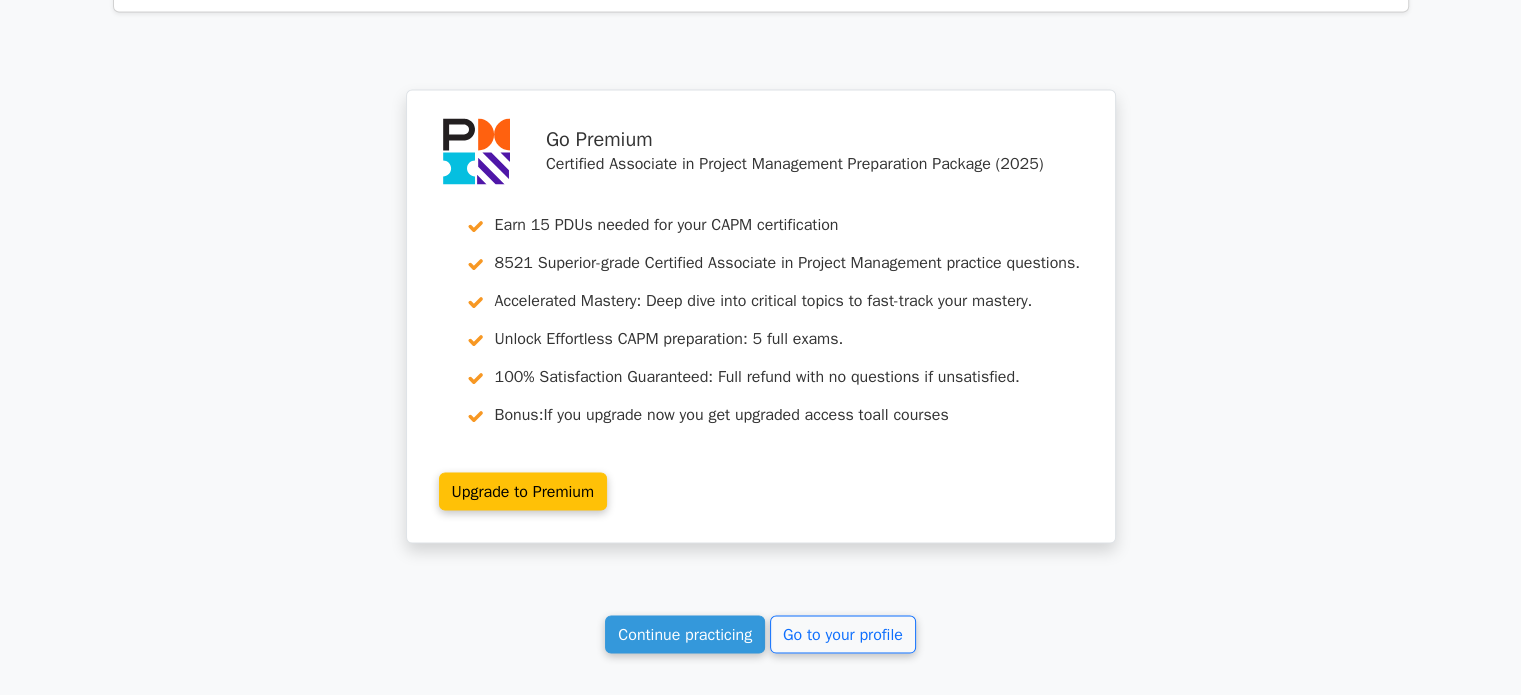 scroll, scrollTop: 4291, scrollLeft: 0, axis: vertical 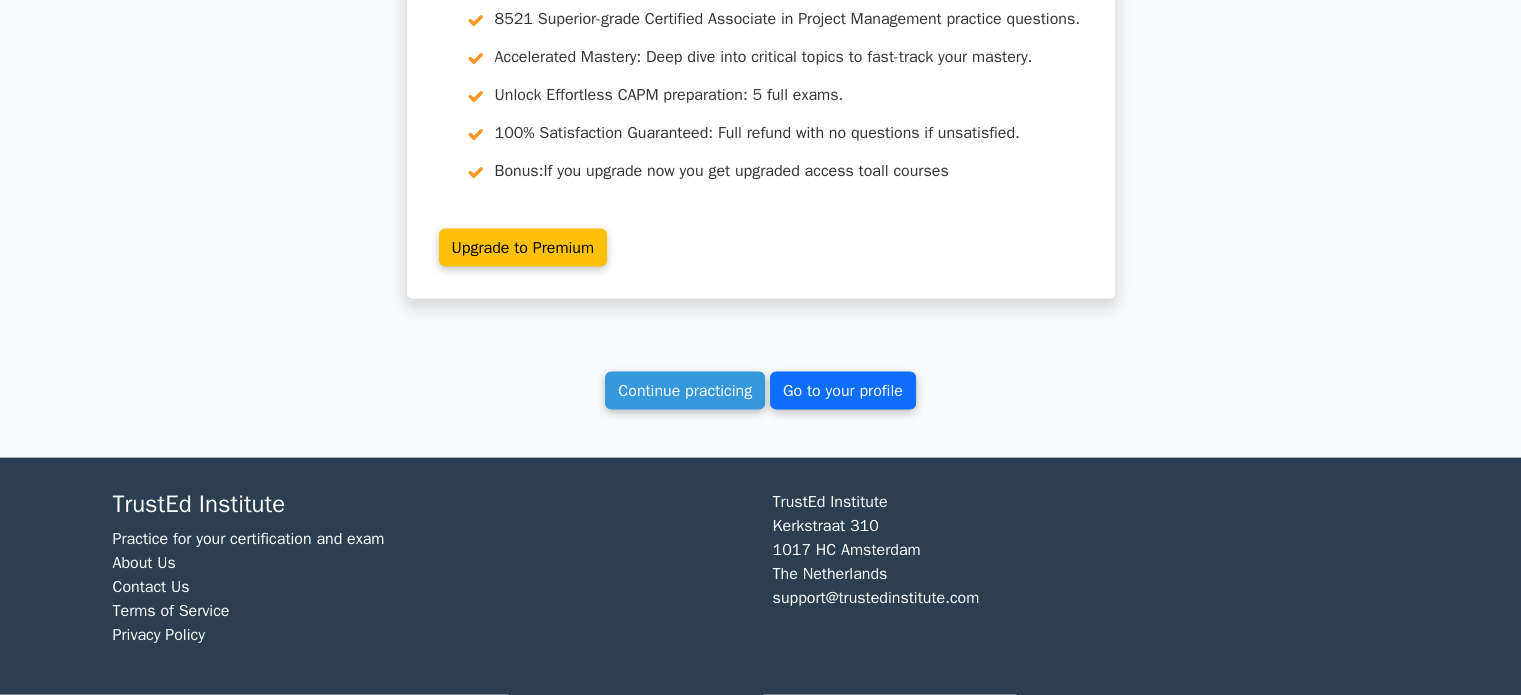 click on "Go to your profile" at bounding box center [843, 391] 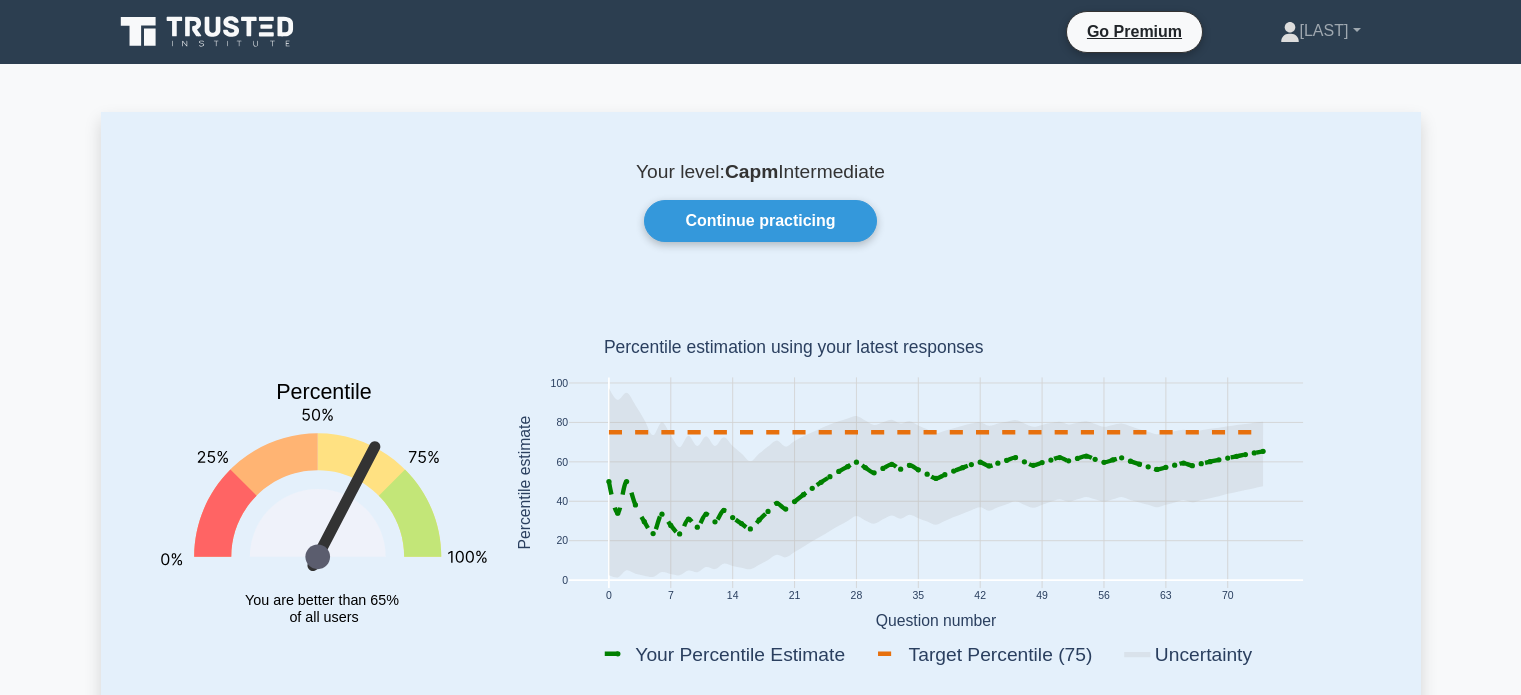 scroll, scrollTop: 0, scrollLeft: 0, axis: both 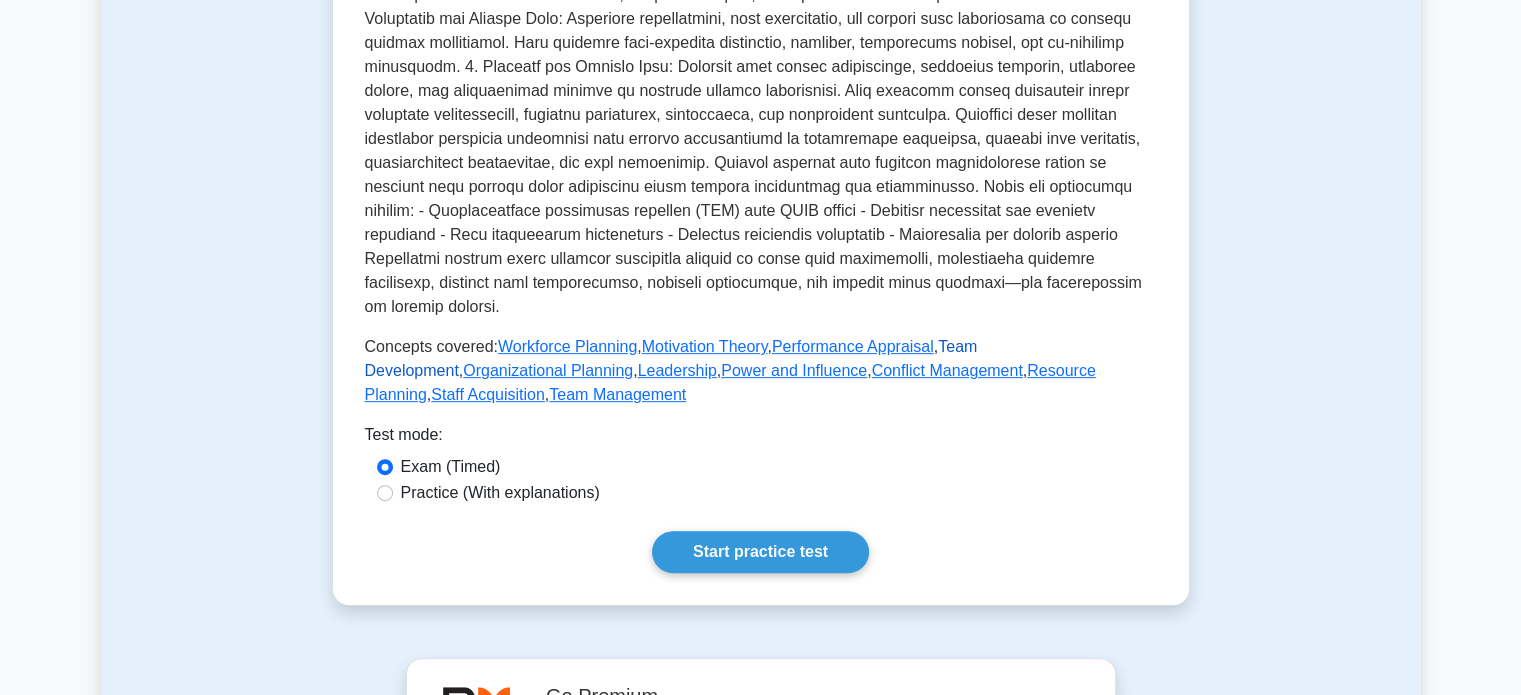 click on "Team Development" at bounding box center [671, 358] 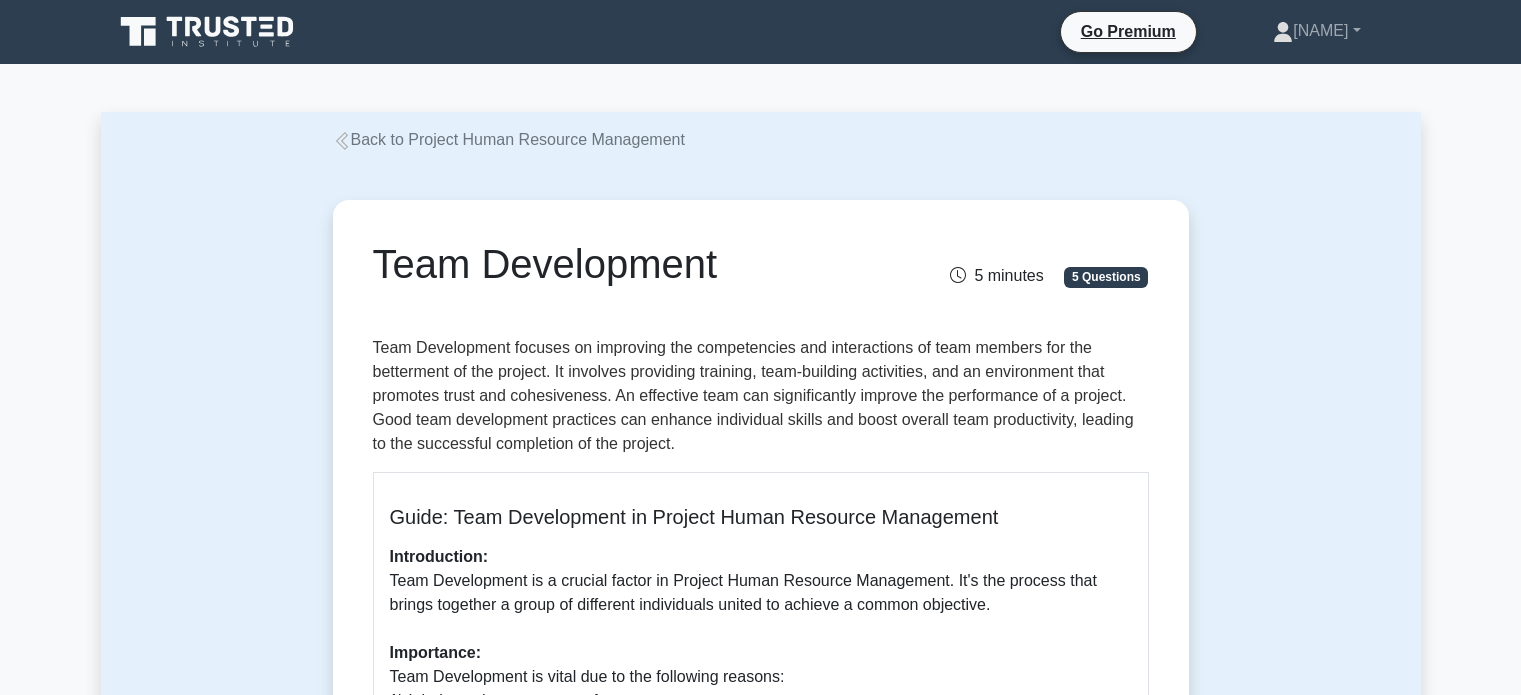 scroll, scrollTop: 0, scrollLeft: 0, axis: both 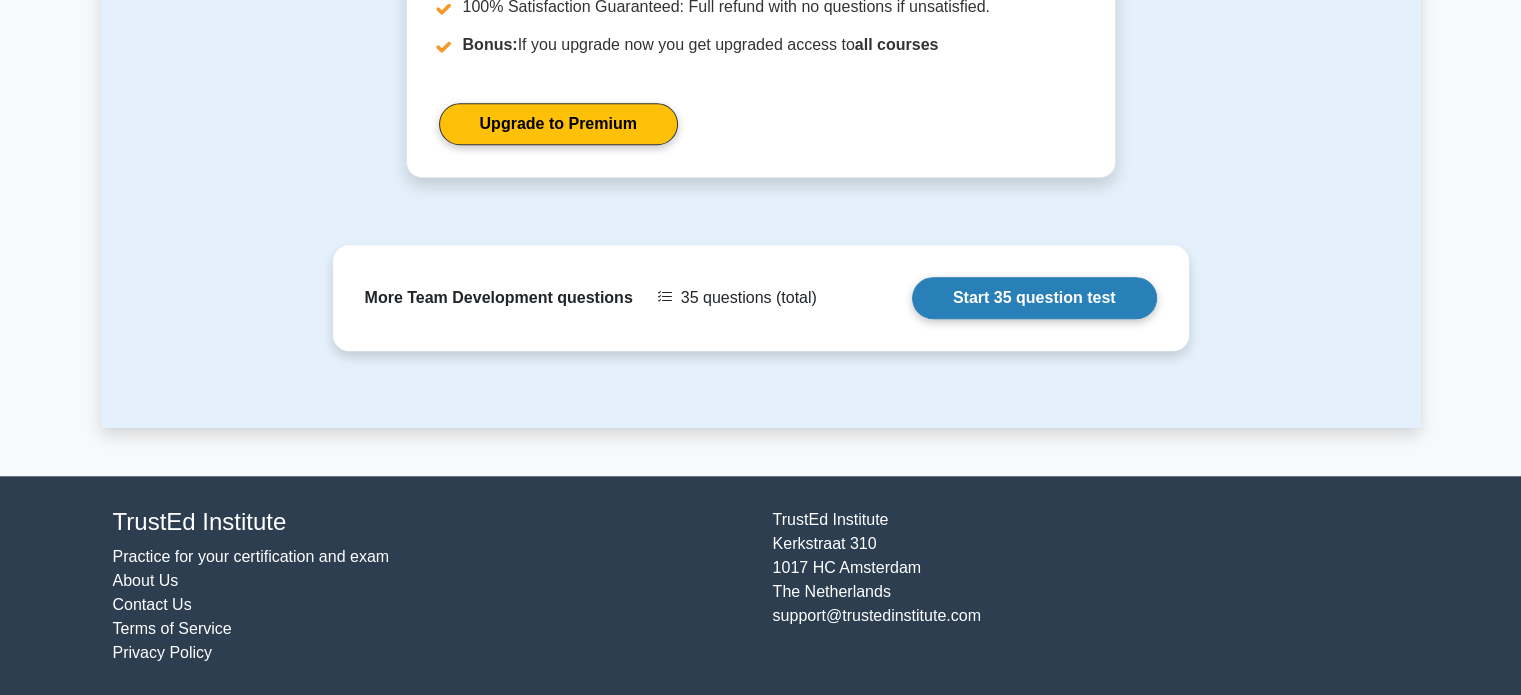 click on "Start 35 question test" at bounding box center [1034, 298] 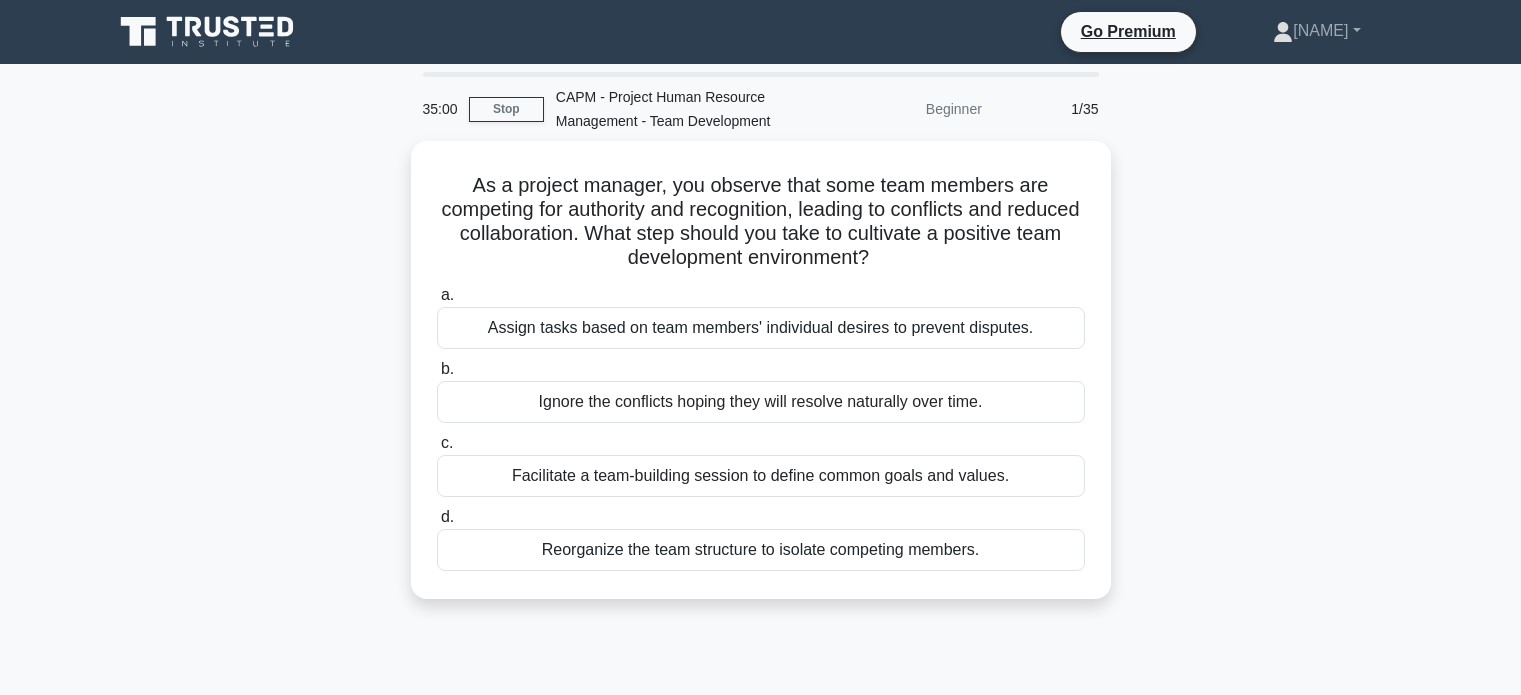 scroll, scrollTop: 0, scrollLeft: 0, axis: both 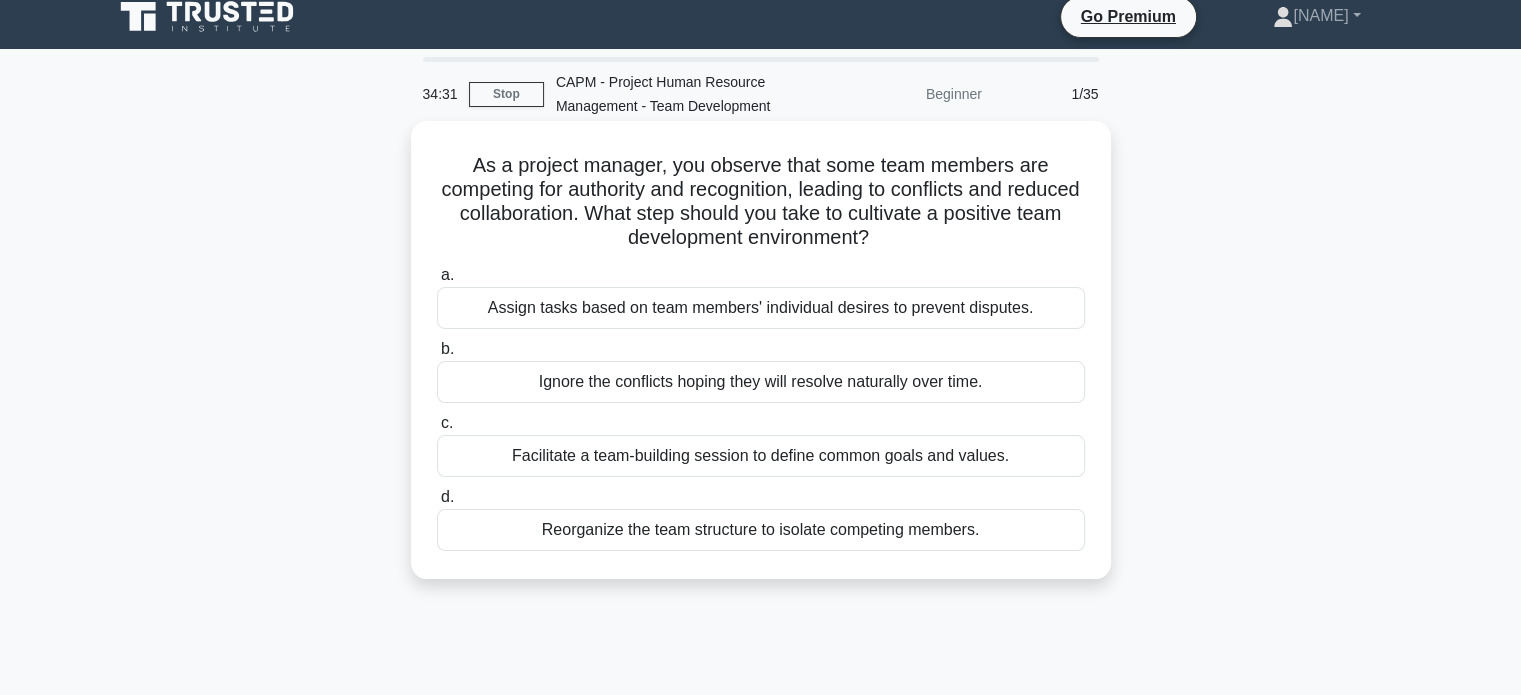 click on "Facilitate a team-building session to define common goals and values." at bounding box center (761, 456) 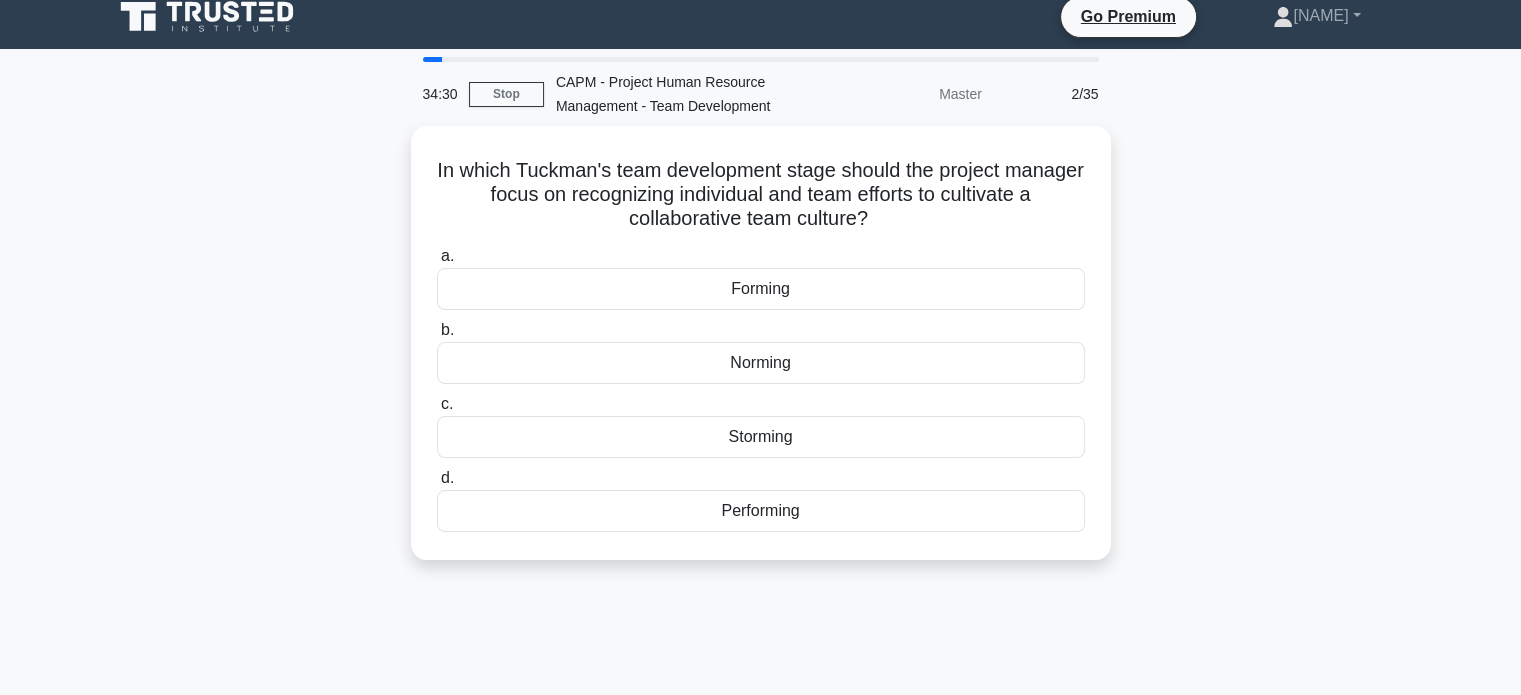 scroll, scrollTop: 0, scrollLeft: 0, axis: both 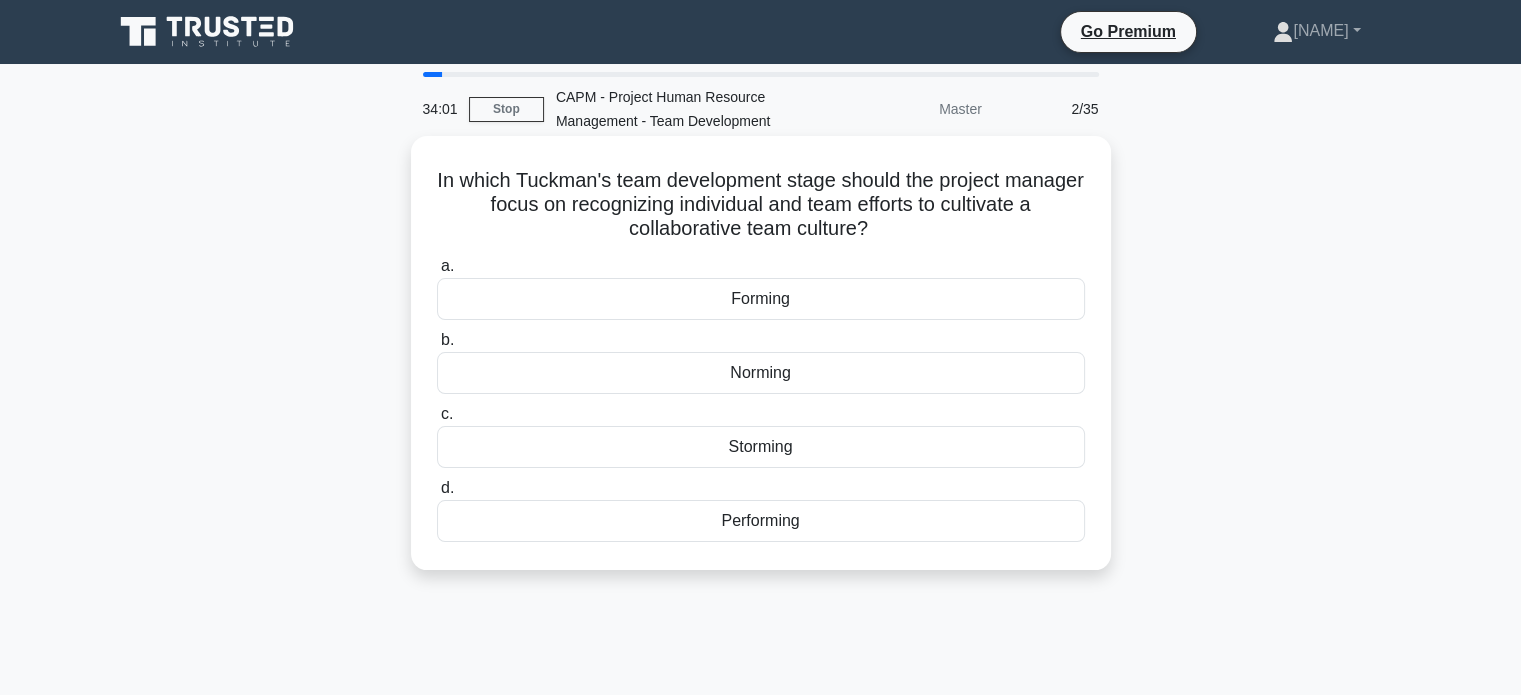 click on "Norming" at bounding box center (761, 373) 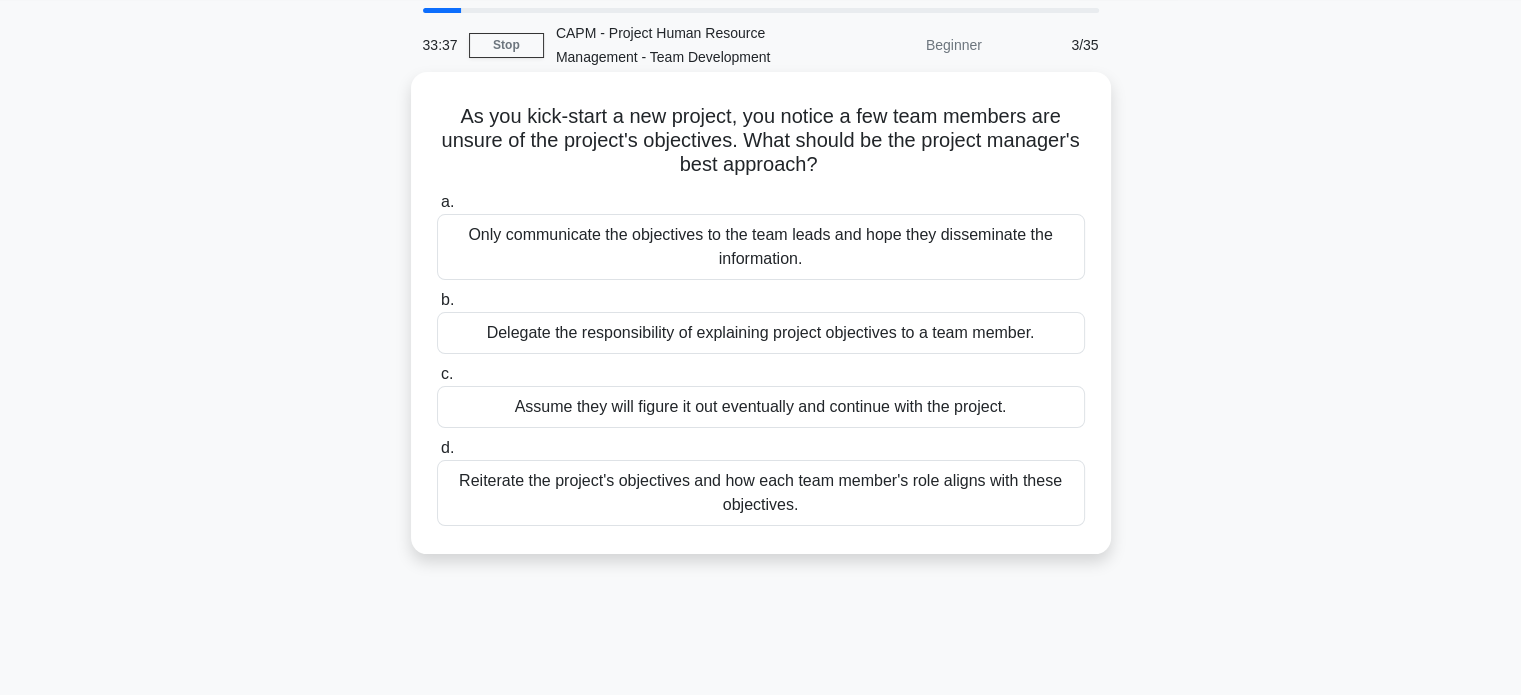 scroll, scrollTop: 64, scrollLeft: 0, axis: vertical 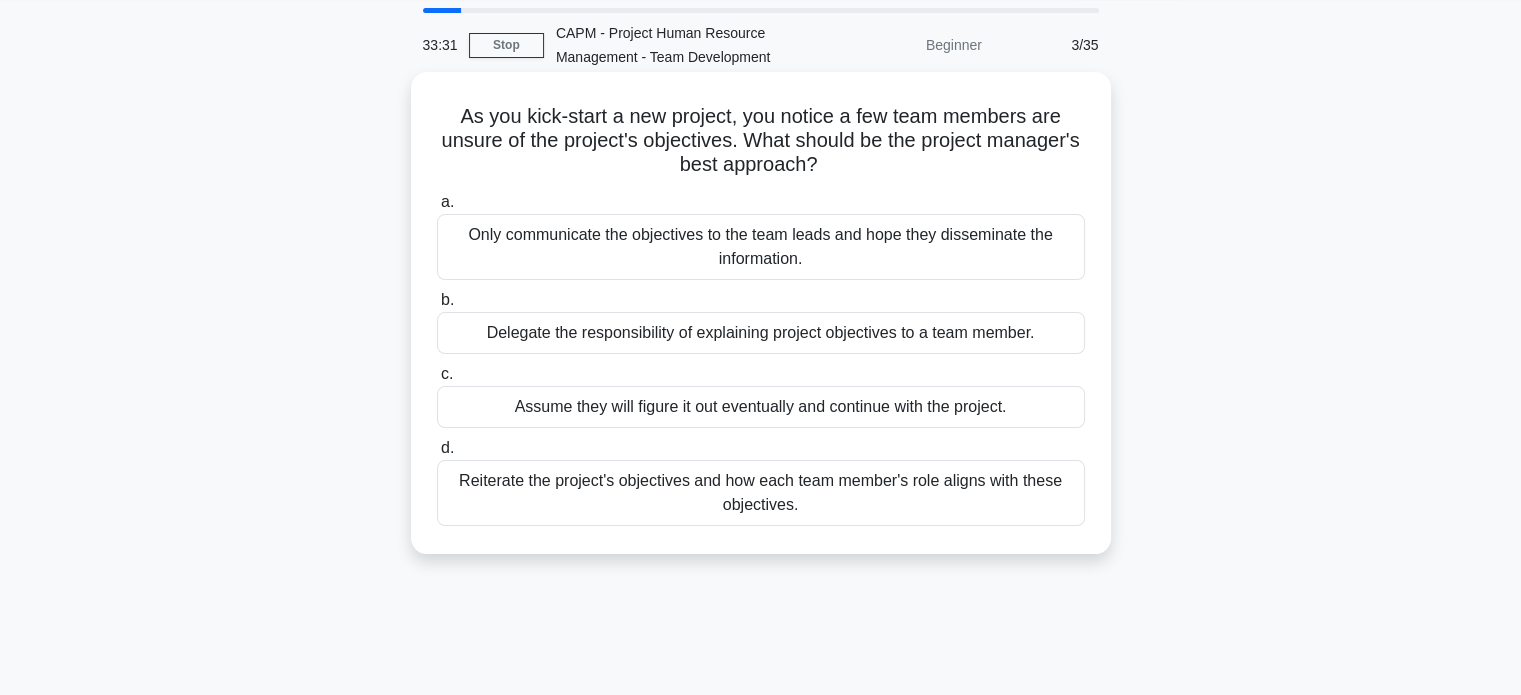 click on "Reiterate the project's objectives and how each team member's role aligns with these objectives." at bounding box center [761, 493] 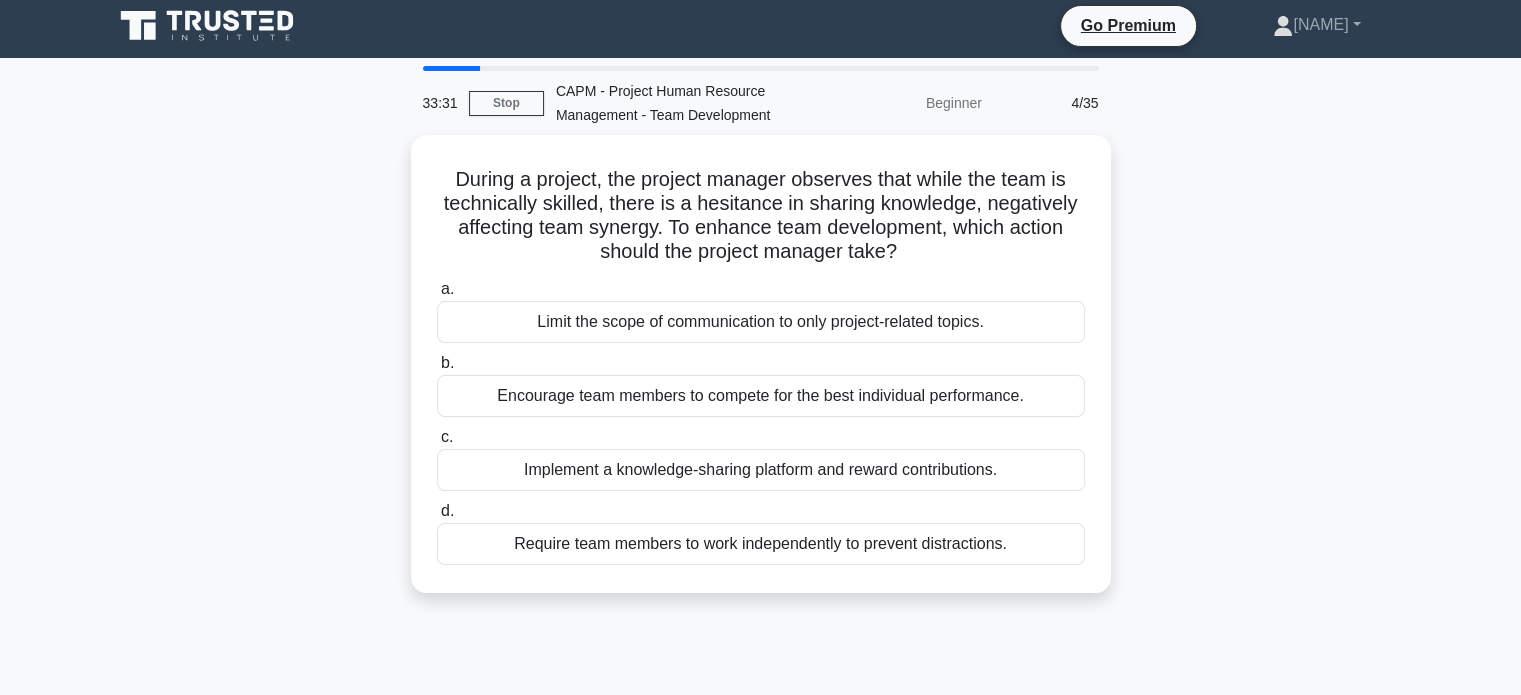 scroll, scrollTop: 0, scrollLeft: 0, axis: both 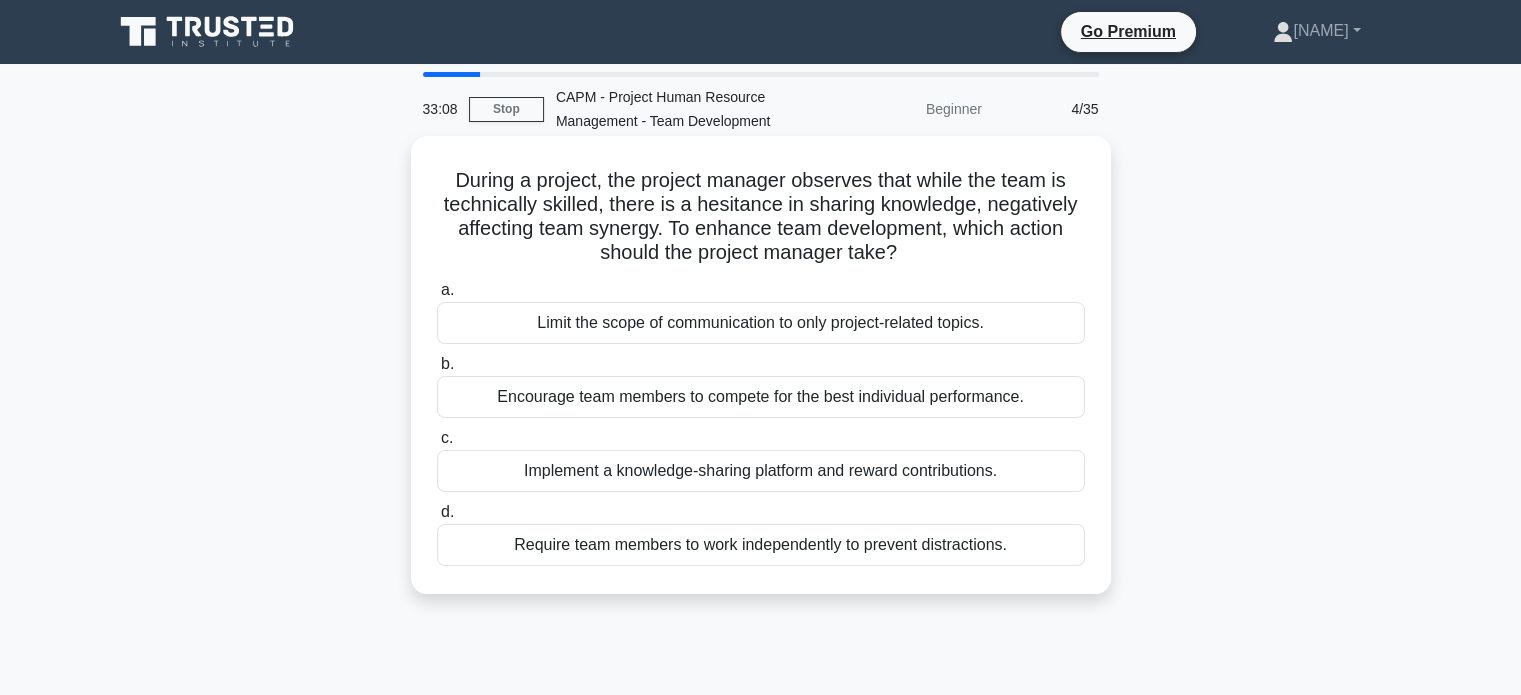 click on "During a project, the project manager observes that while the team is technically skilled, there is a hesitance in sharing knowledge, negatively affecting team synergy. To enhance team development, which action should the project manager take?
.spinner_0XTQ{transform-origin:center;animation:spinner_y6GP .75s linear infinite}@keyframes spinner_y6GP{100%{transform:rotate(360deg)}}" at bounding box center (761, 217) 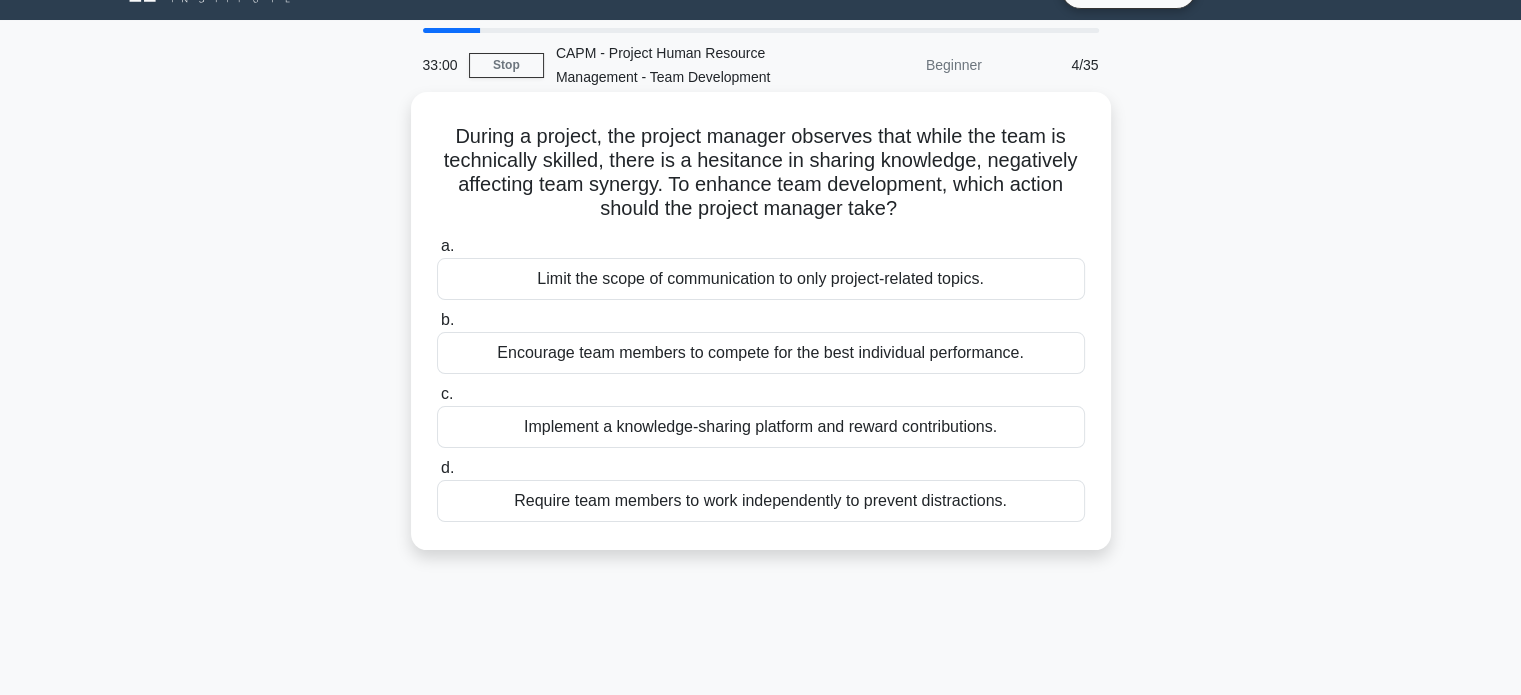 scroll, scrollTop: 51, scrollLeft: 0, axis: vertical 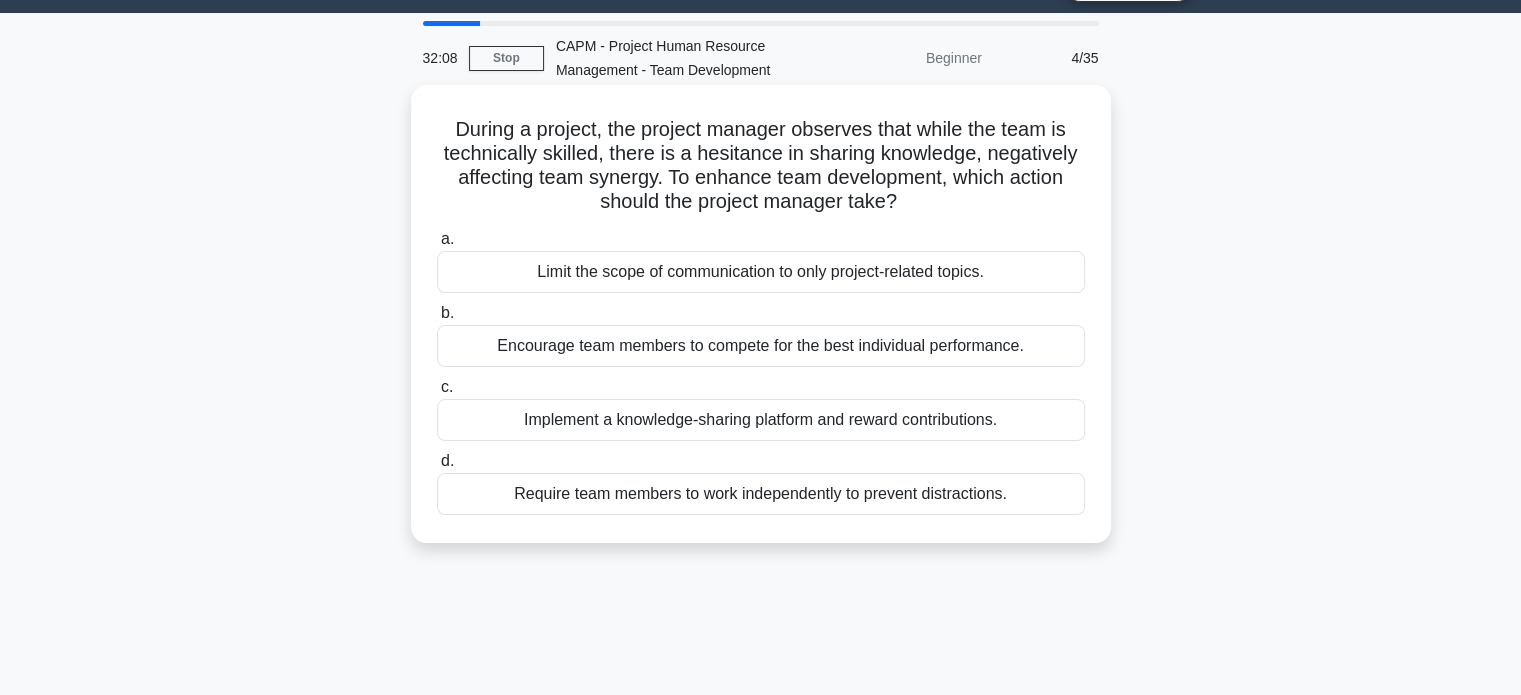 click on "Implement a knowledge-sharing platform and reward contributions." at bounding box center [761, 420] 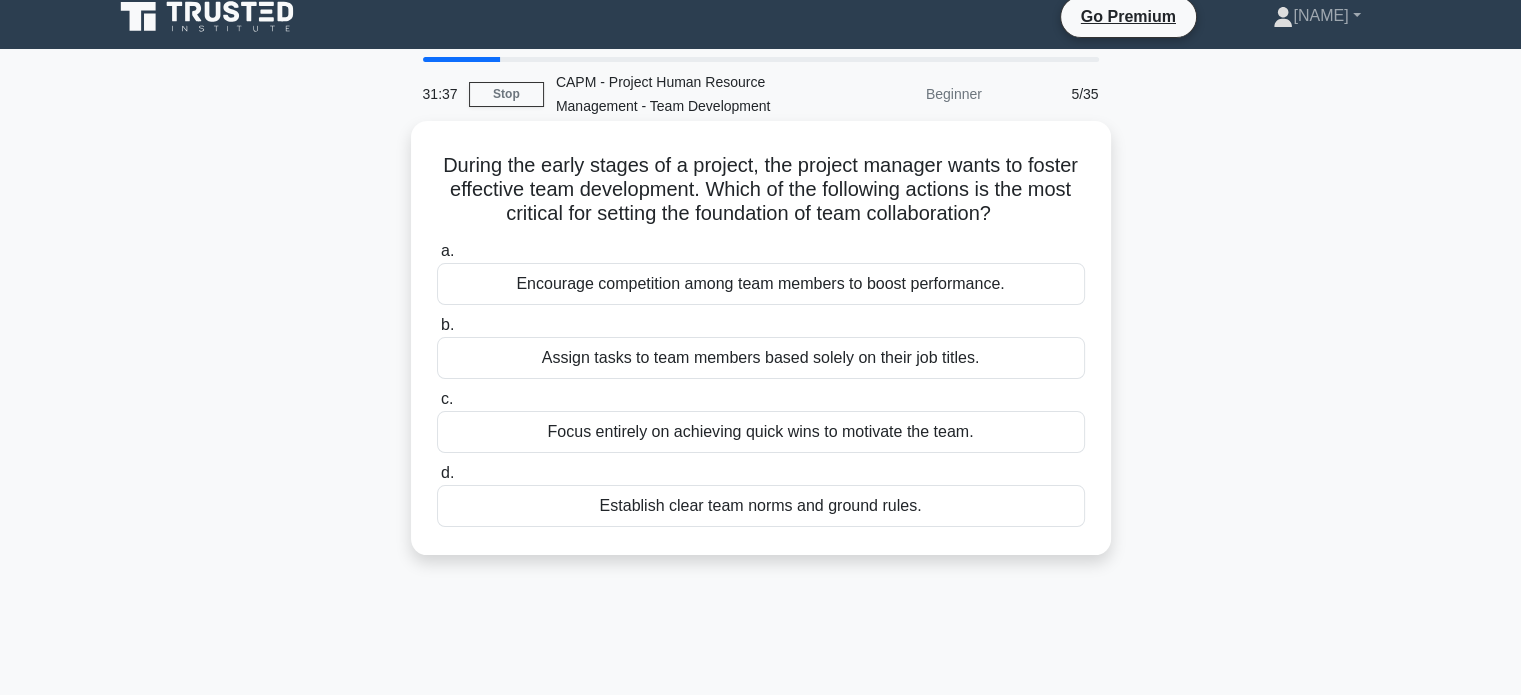 scroll, scrollTop: 16, scrollLeft: 0, axis: vertical 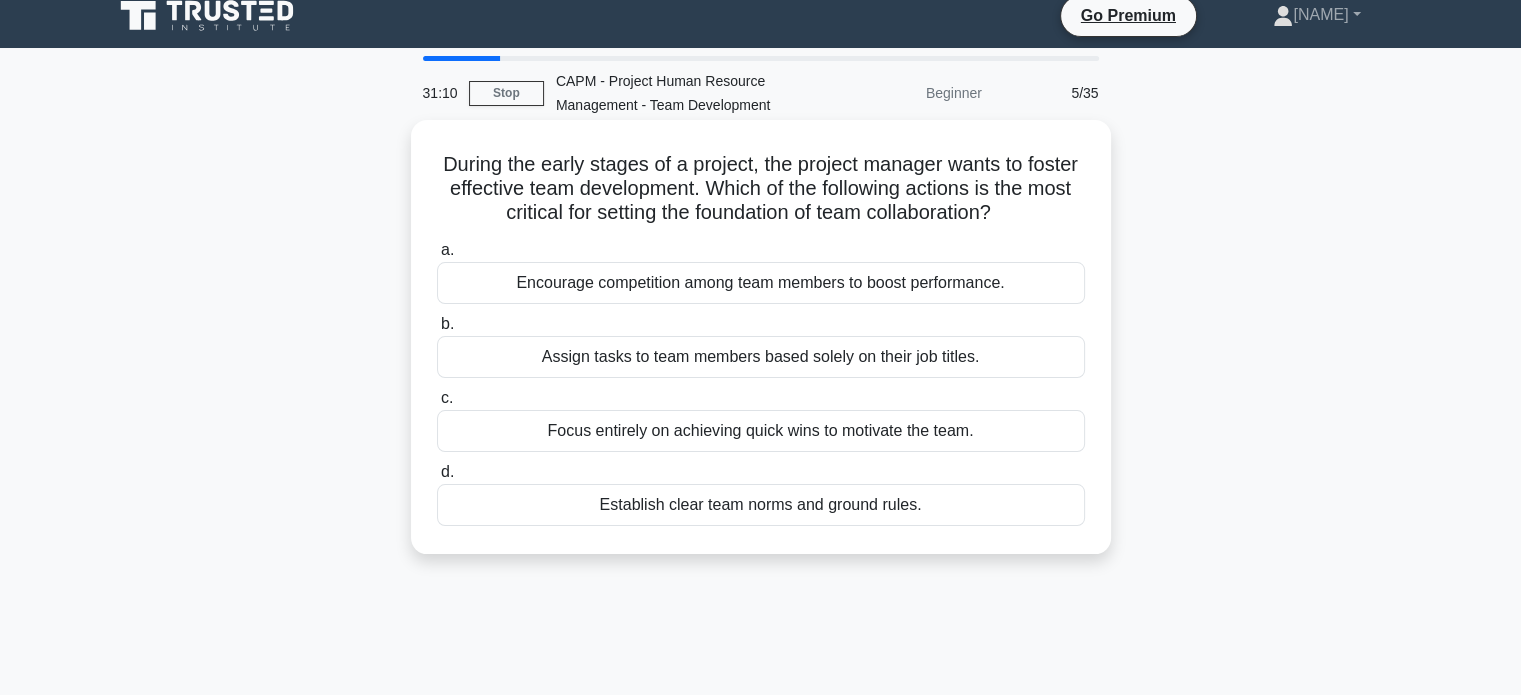 click on "Establish clear team norms and ground rules." at bounding box center (761, 505) 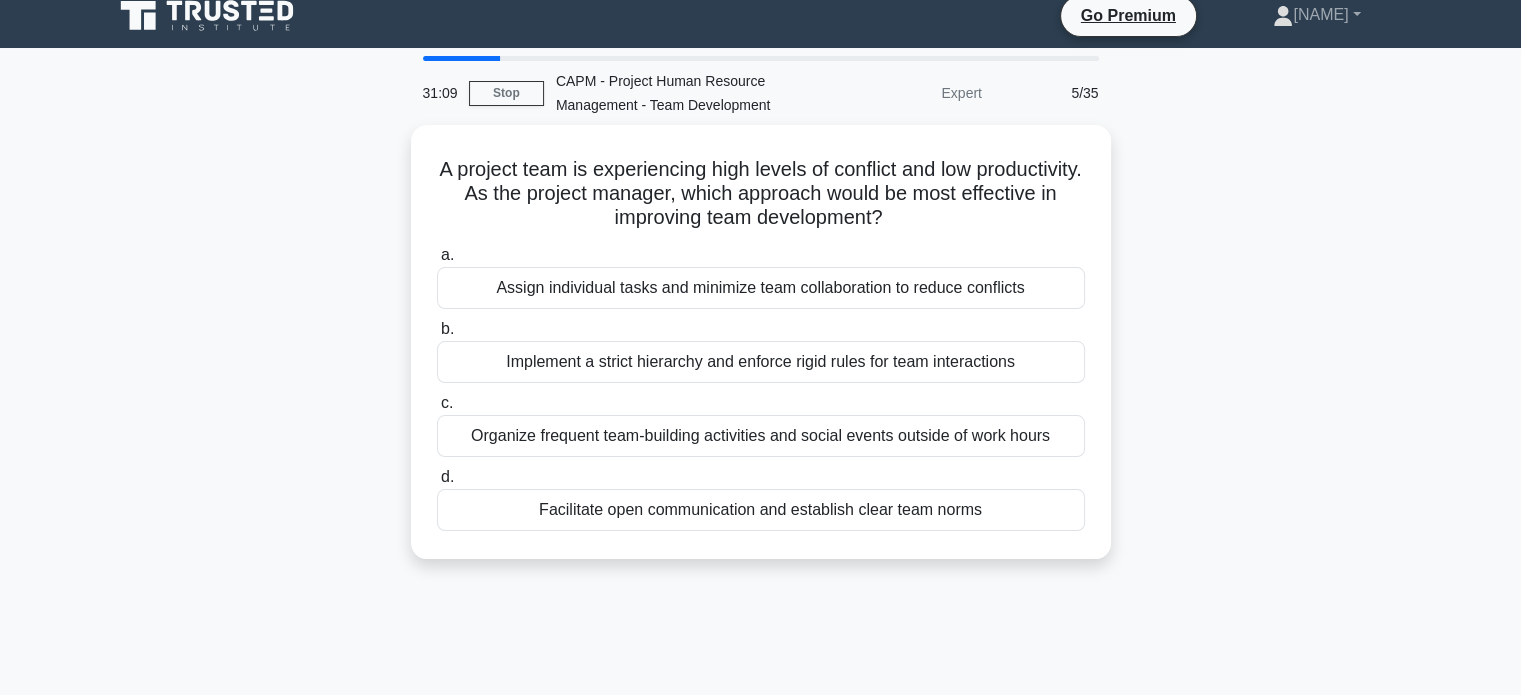 scroll, scrollTop: 0, scrollLeft: 0, axis: both 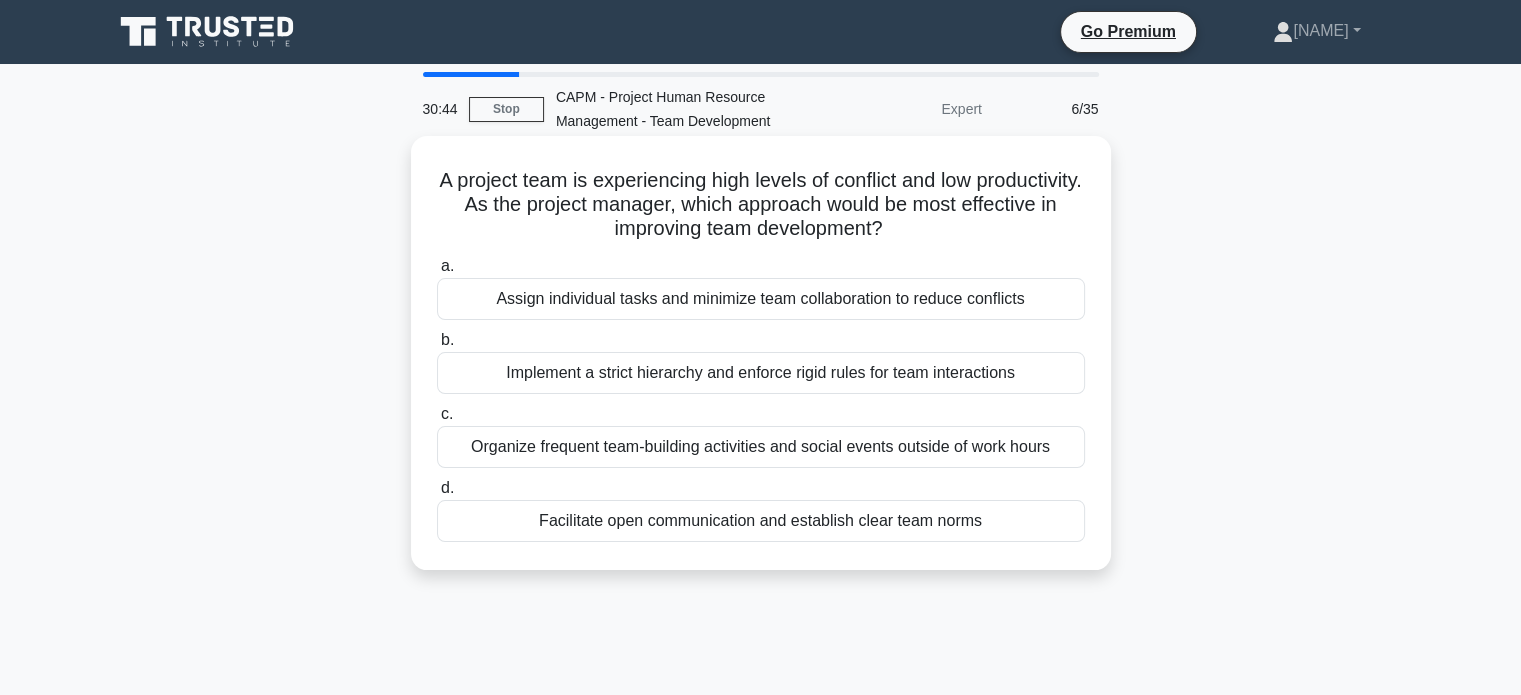 click on "Facilitate open communication and establish clear team norms" at bounding box center [761, 521] 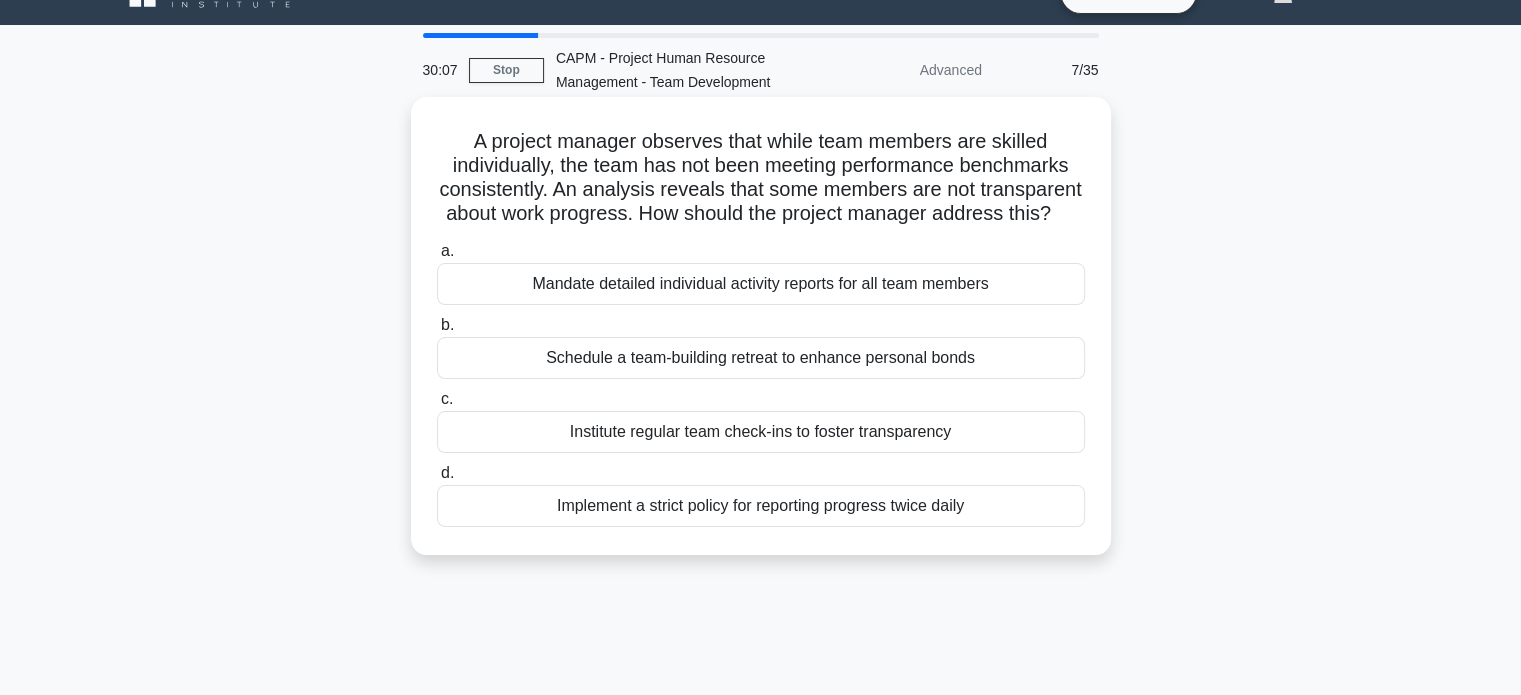 scroll, scrollTop: 40, scrollLeft: 0, axis: vertical 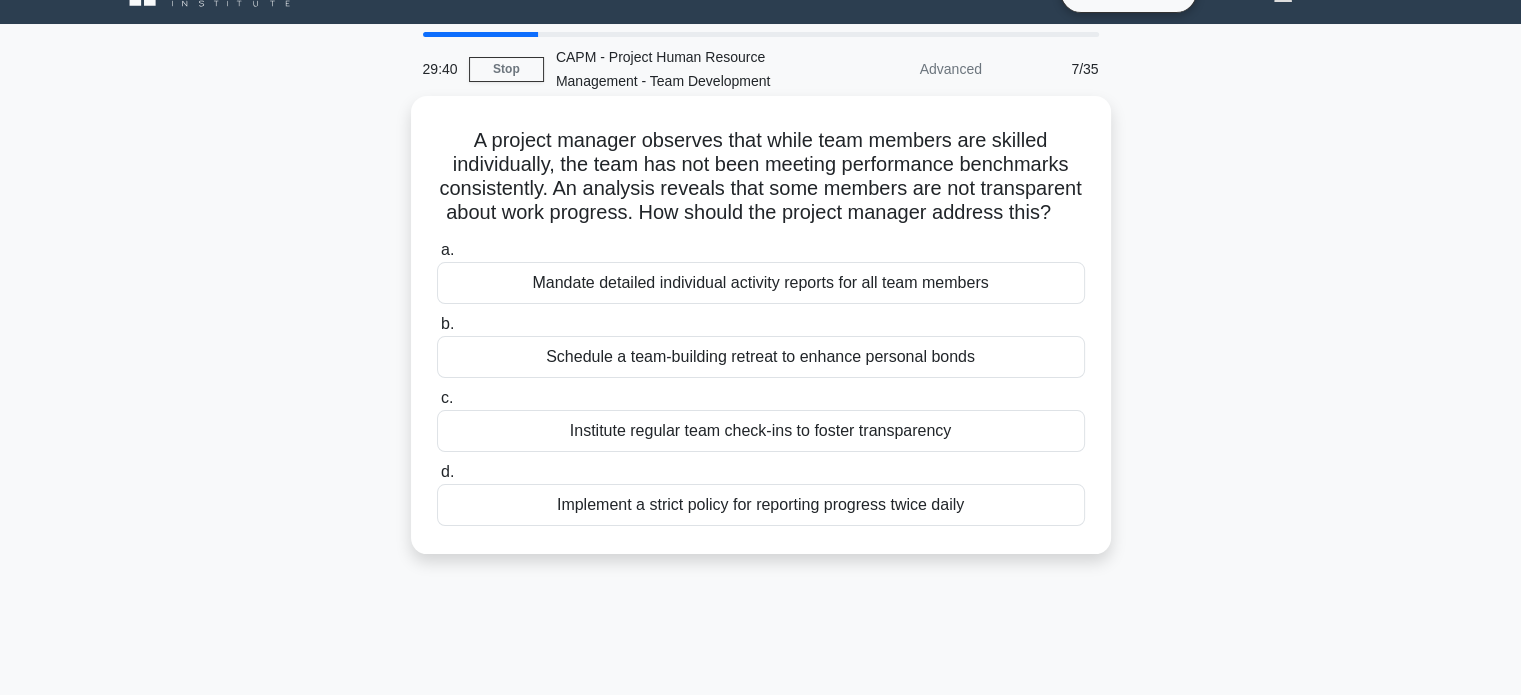click on "Institute regular team check-ins to foster transparency" at bounding box center (761, 431) 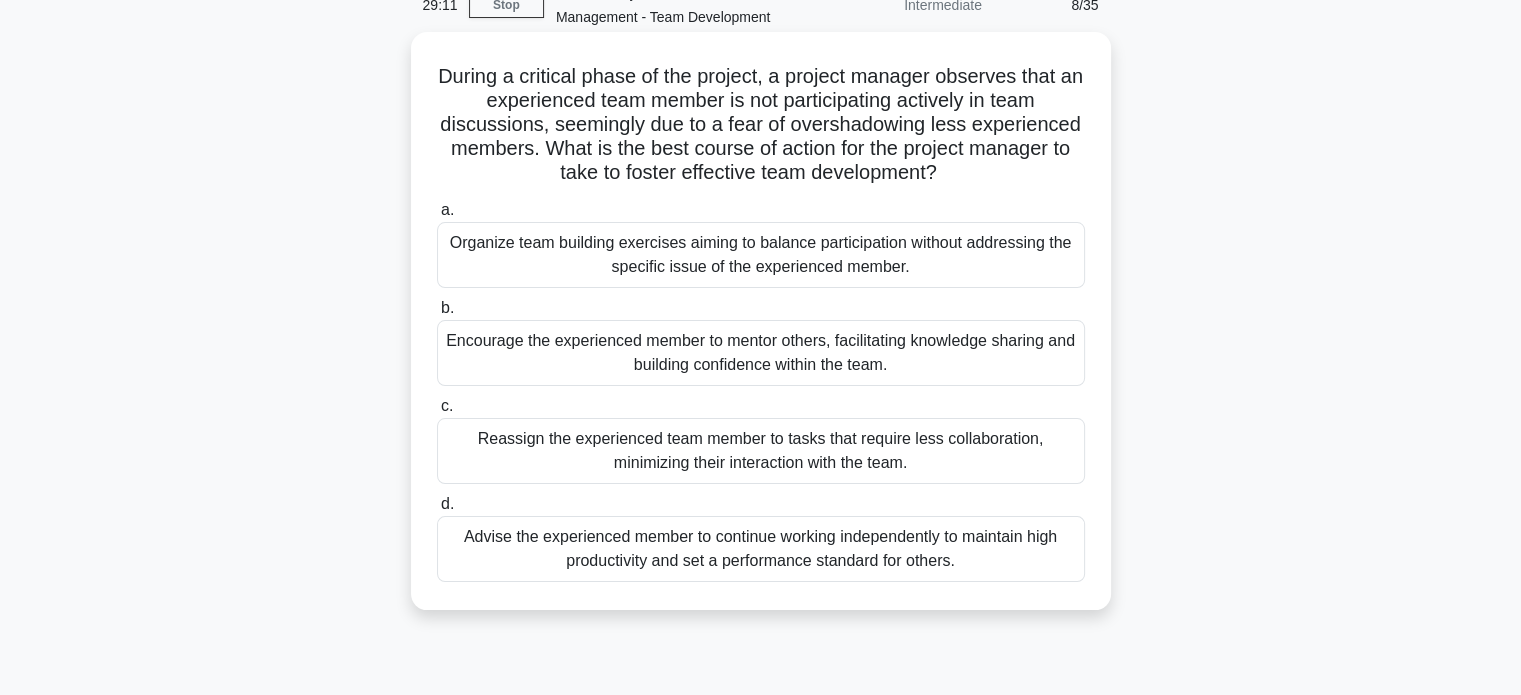 scroll, scrollTop: 104, scrollLeft: 0, axis: vertical 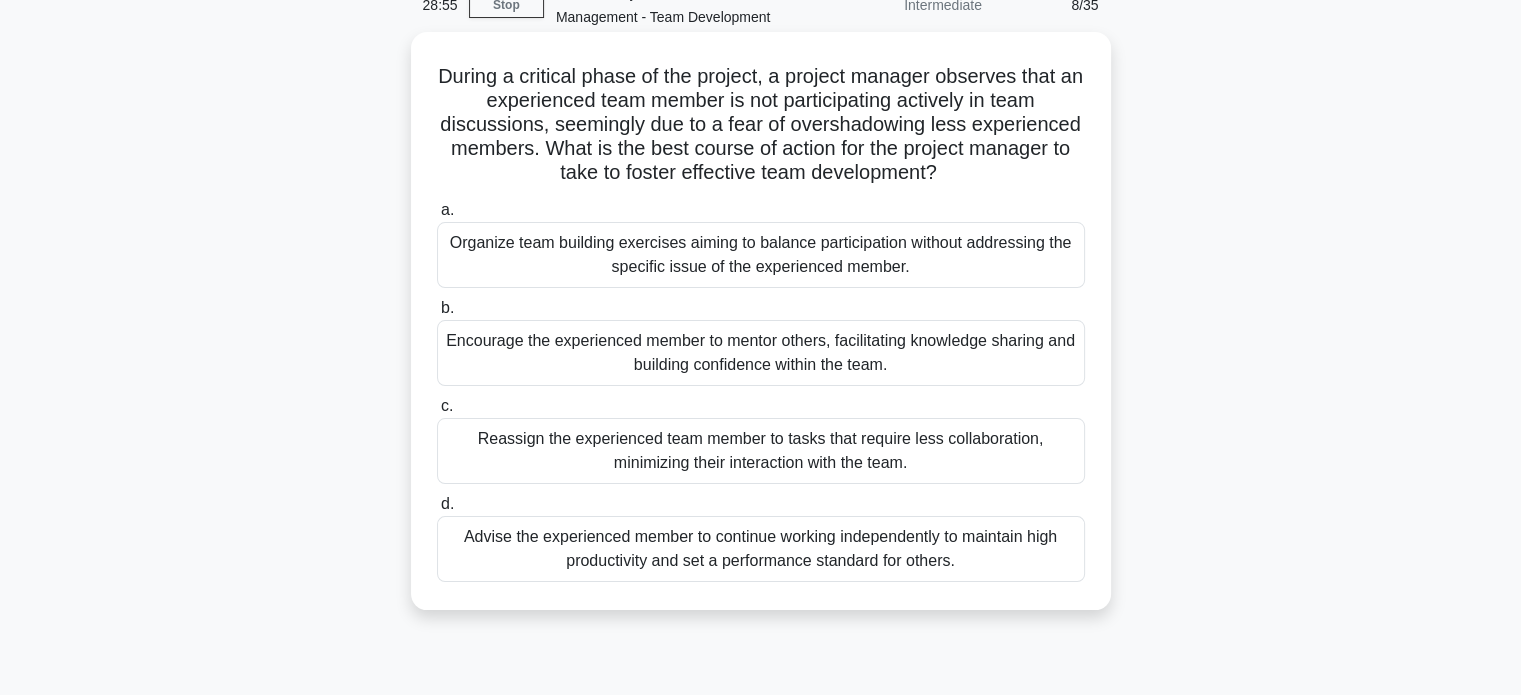 click on "Encourage the experienced member to mentor others, facilitating knowledge sharing and building confidence within the team." at bounding box center [761, 353] 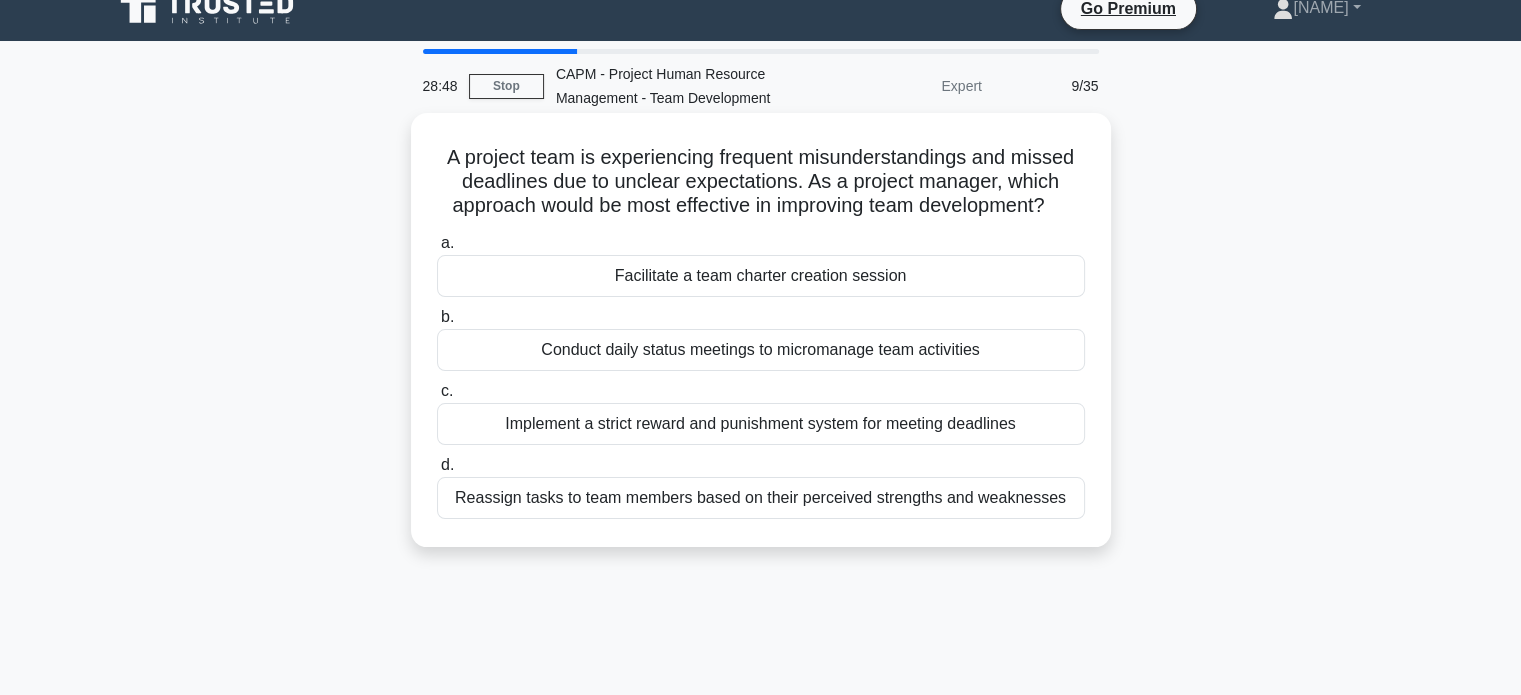 scroll, scrollTop: 24, scrollLeft: 0, axis: vertical 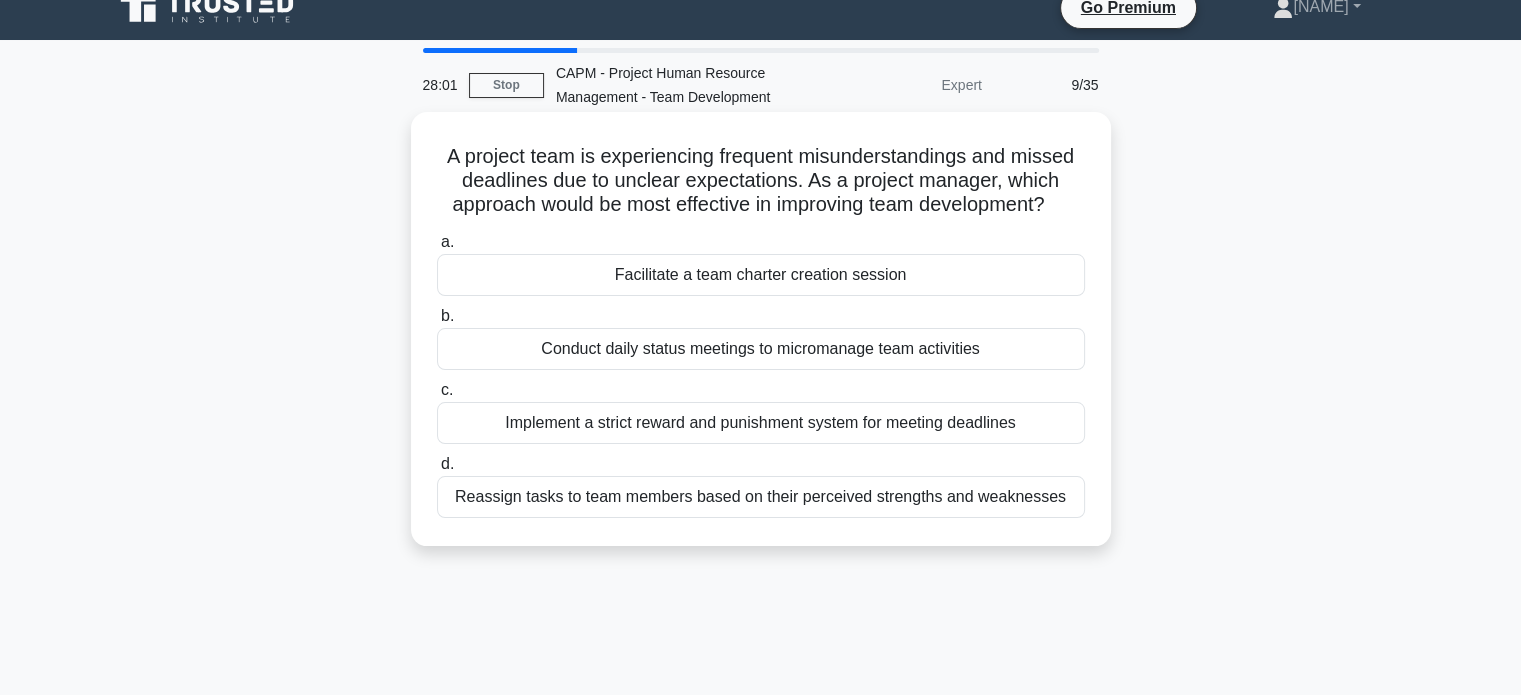 click on "Facilitate a team charter creation session" at bounding box center (761, 275) 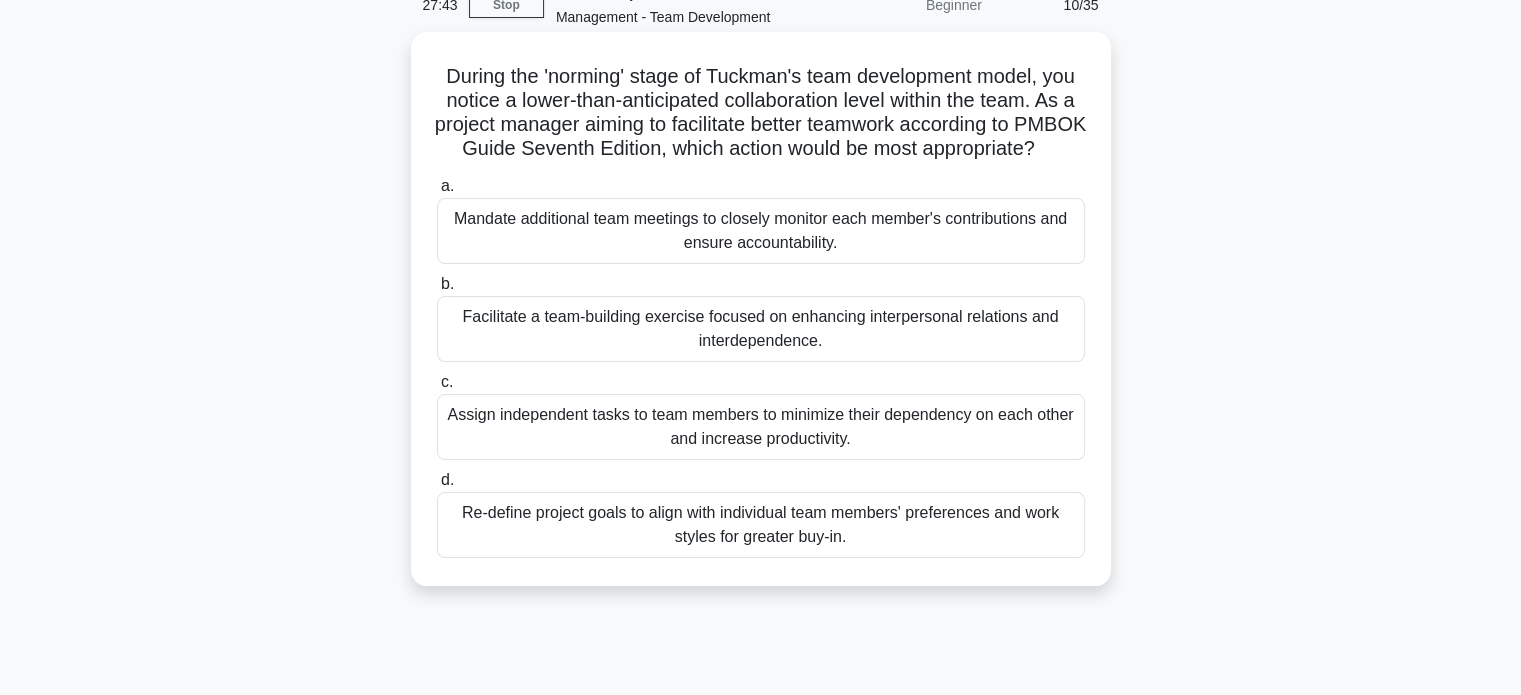 scroll, scrollTop: 104, scrollLeft: 0, axis: vertical 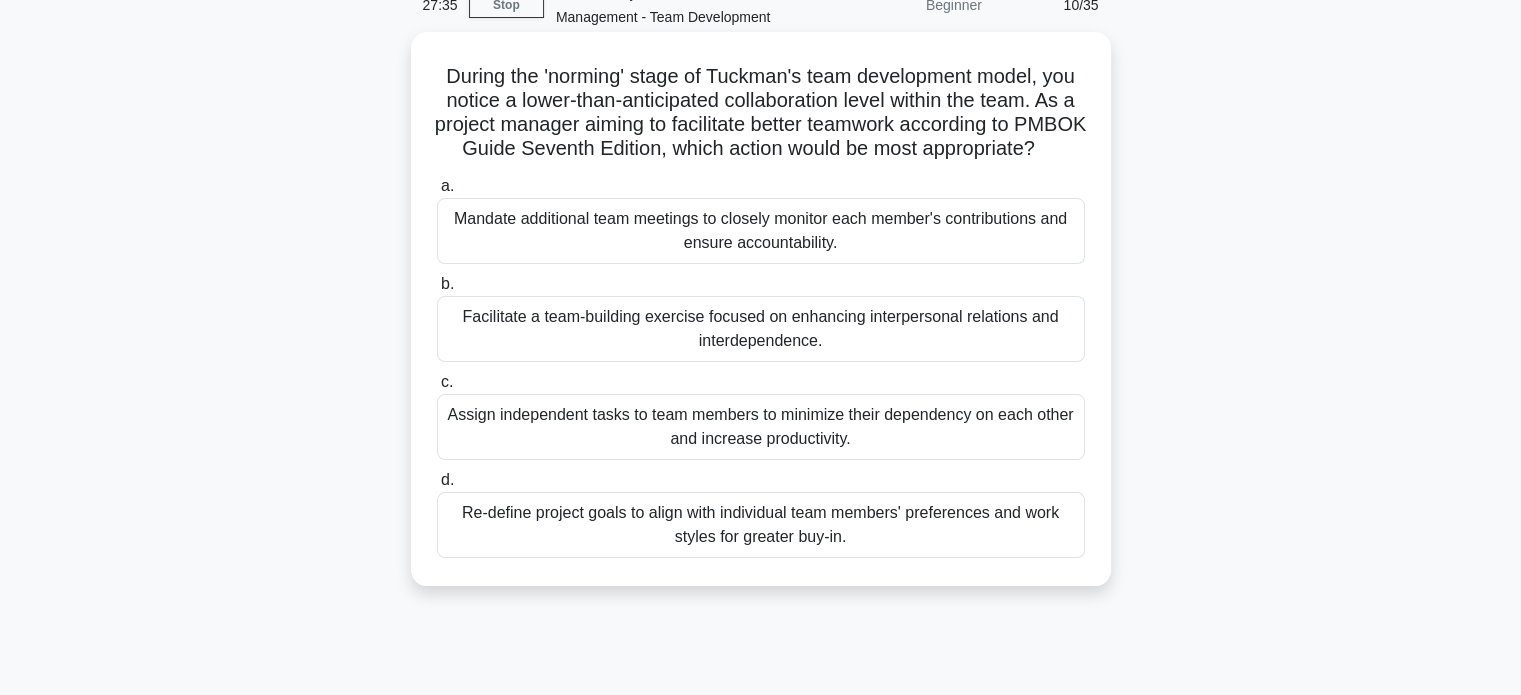 click on "Facilitate a team-building exercise focused on enhancing interpersonal relations and interdependence." at bounding box center [761, 329] 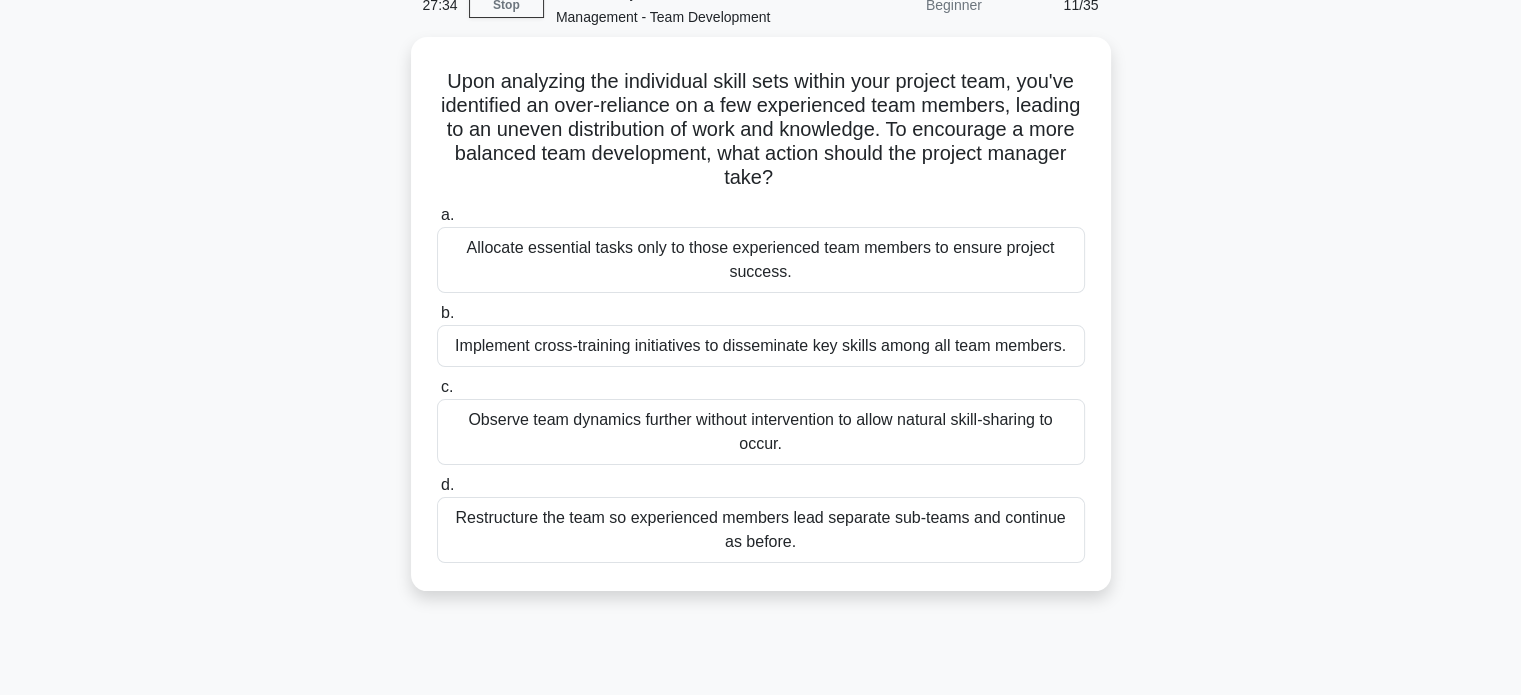 scroll, scrollTop: 0, scrollLeft: 0, axis: both 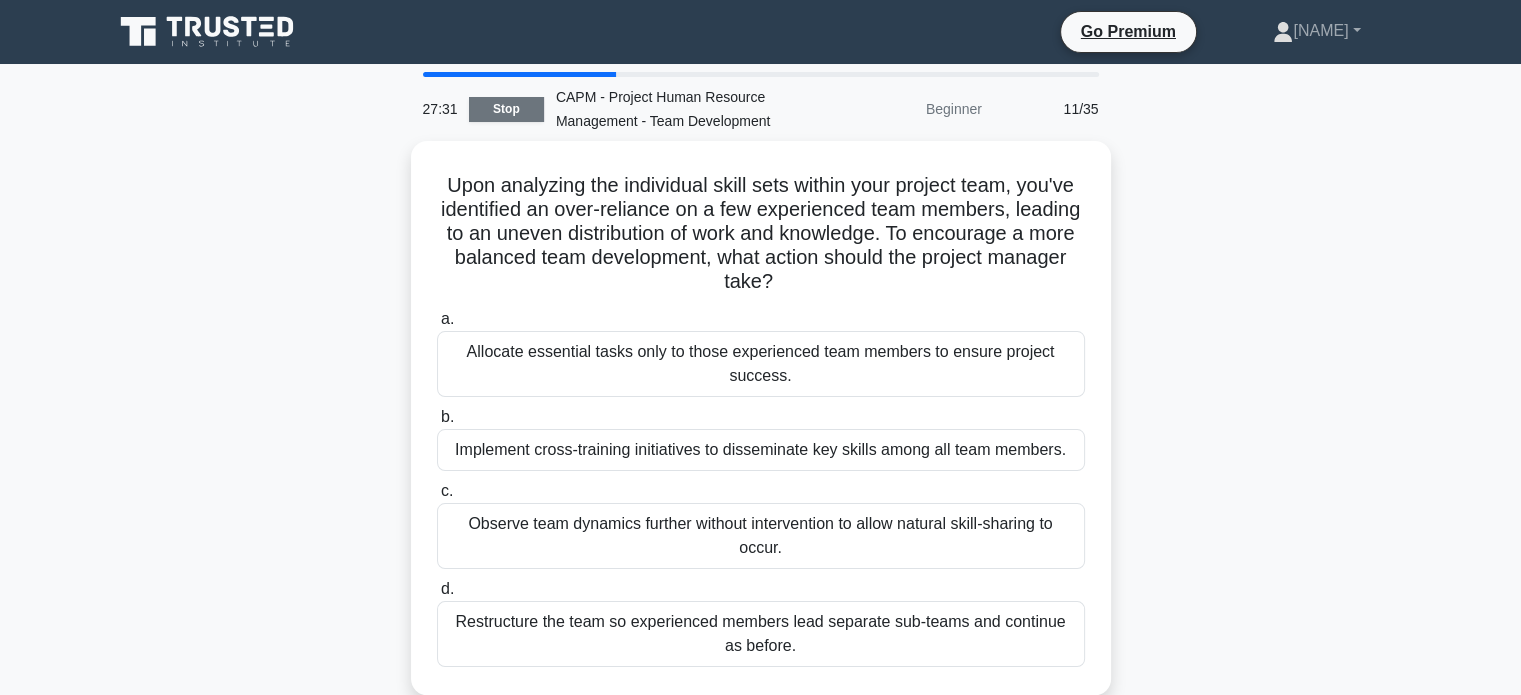 click on "Stop" at bounding box center (506, 109) 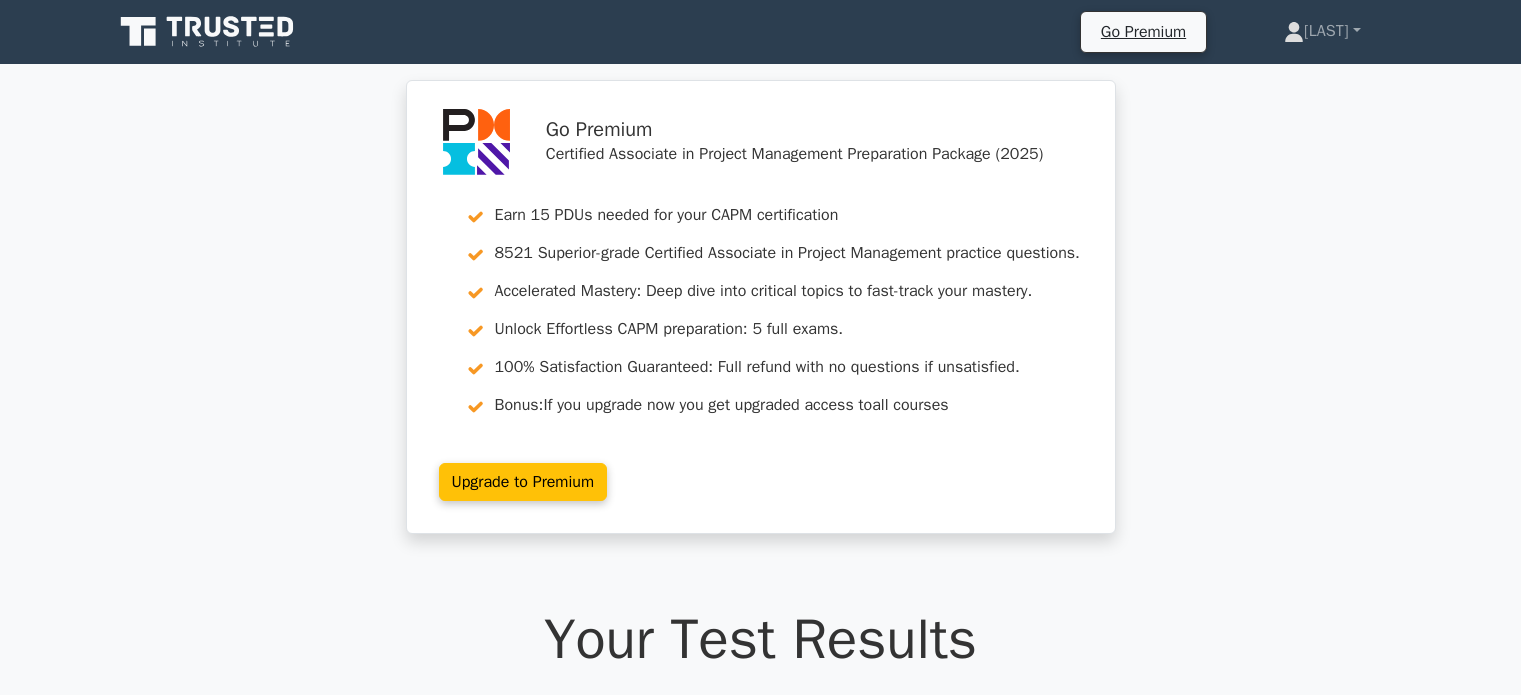 scroll, scrollTop: 0, scrollLeft: 0, axis: both 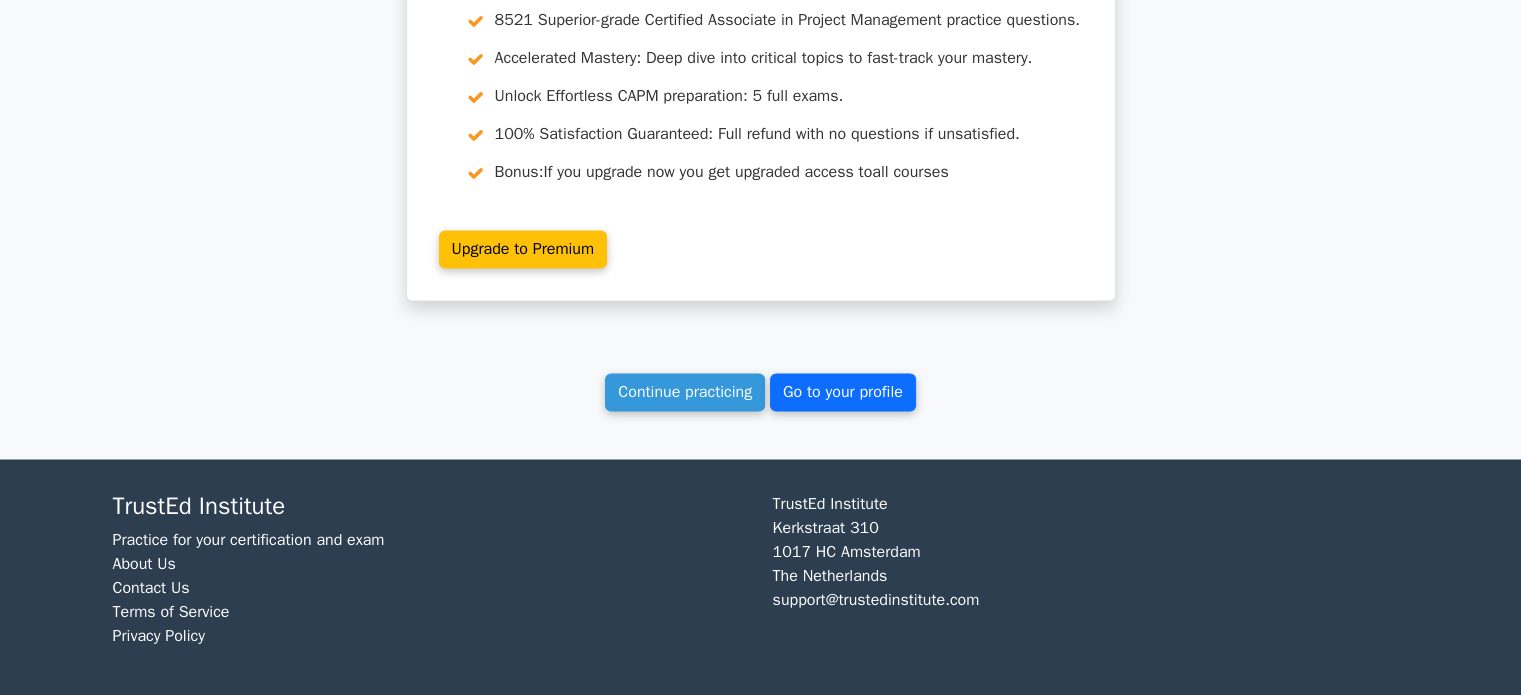 click on "Go to your profile" at bounding box center (843, 392) 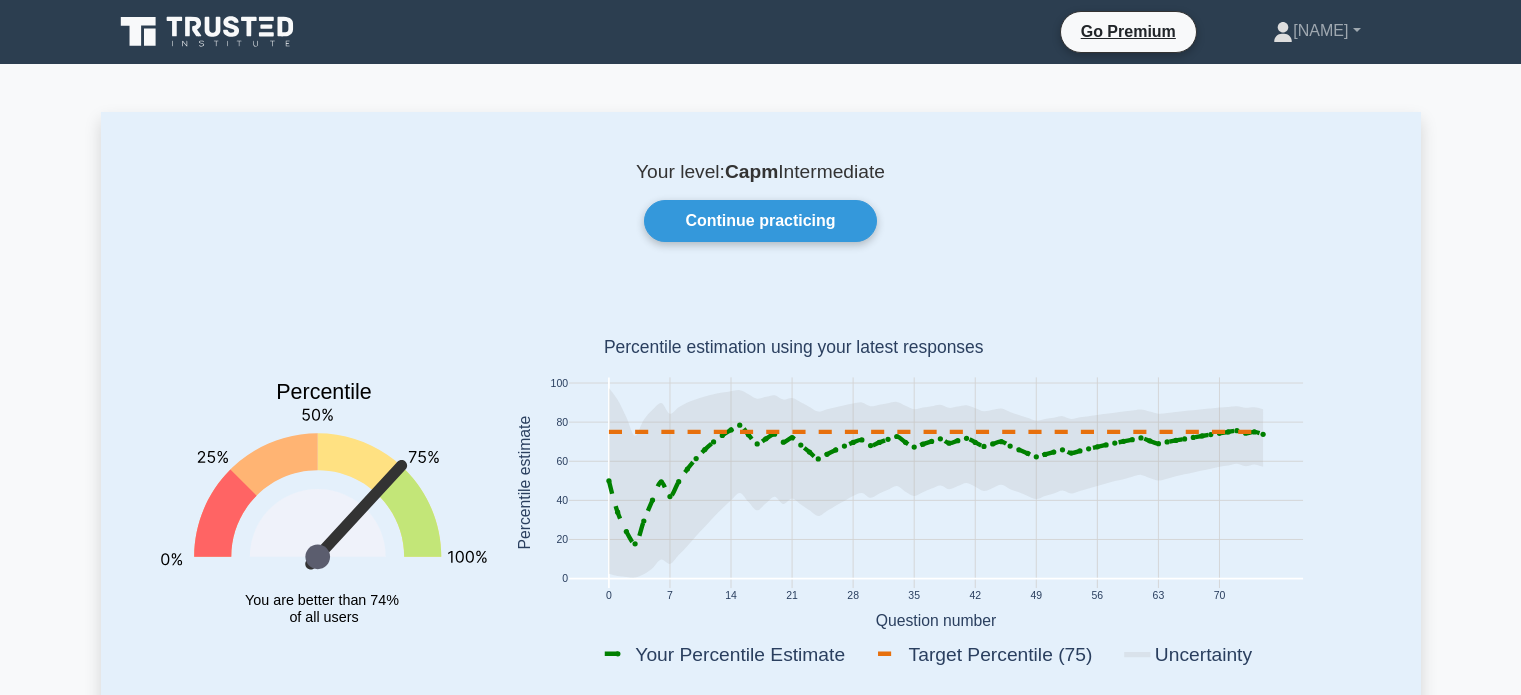 scroll, scrollTop: 0, scrollLeft: 0, axis: both 